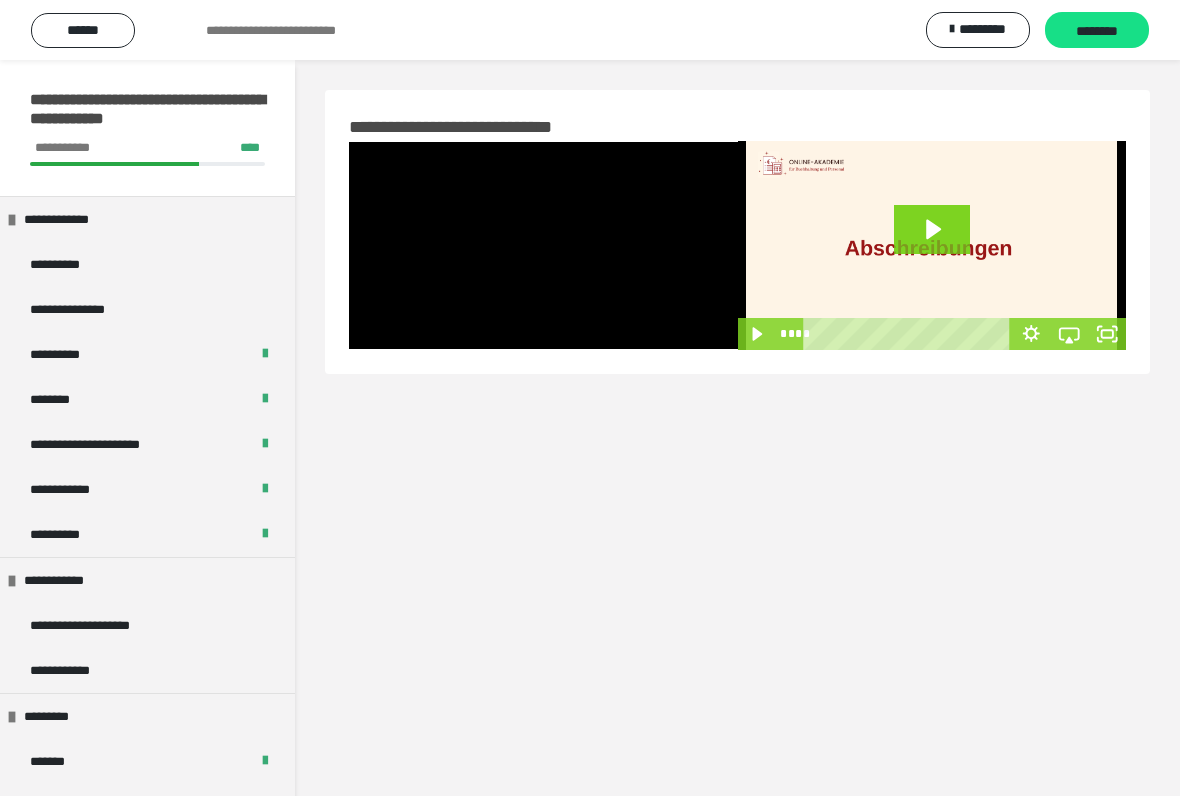 scroll, scrollTop: 60, scrollLeft: 0, axis: vertical 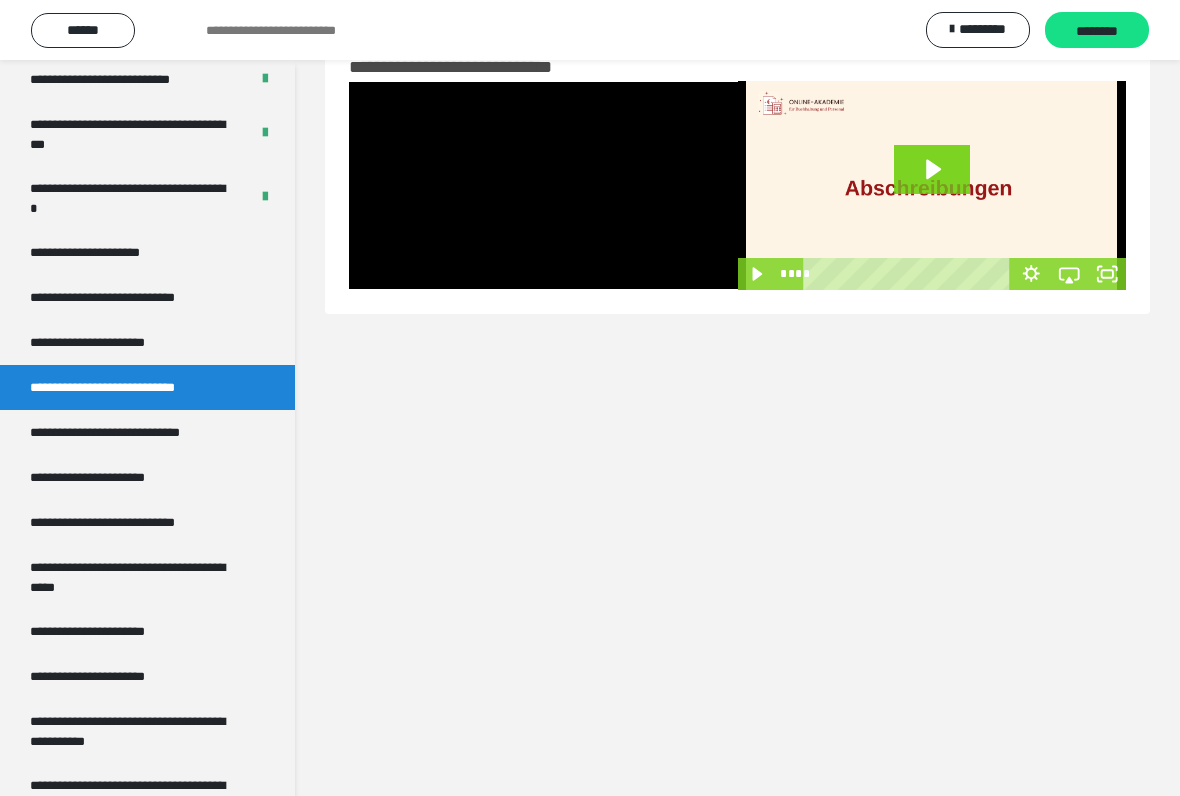 click at bounding box center (543, 185) 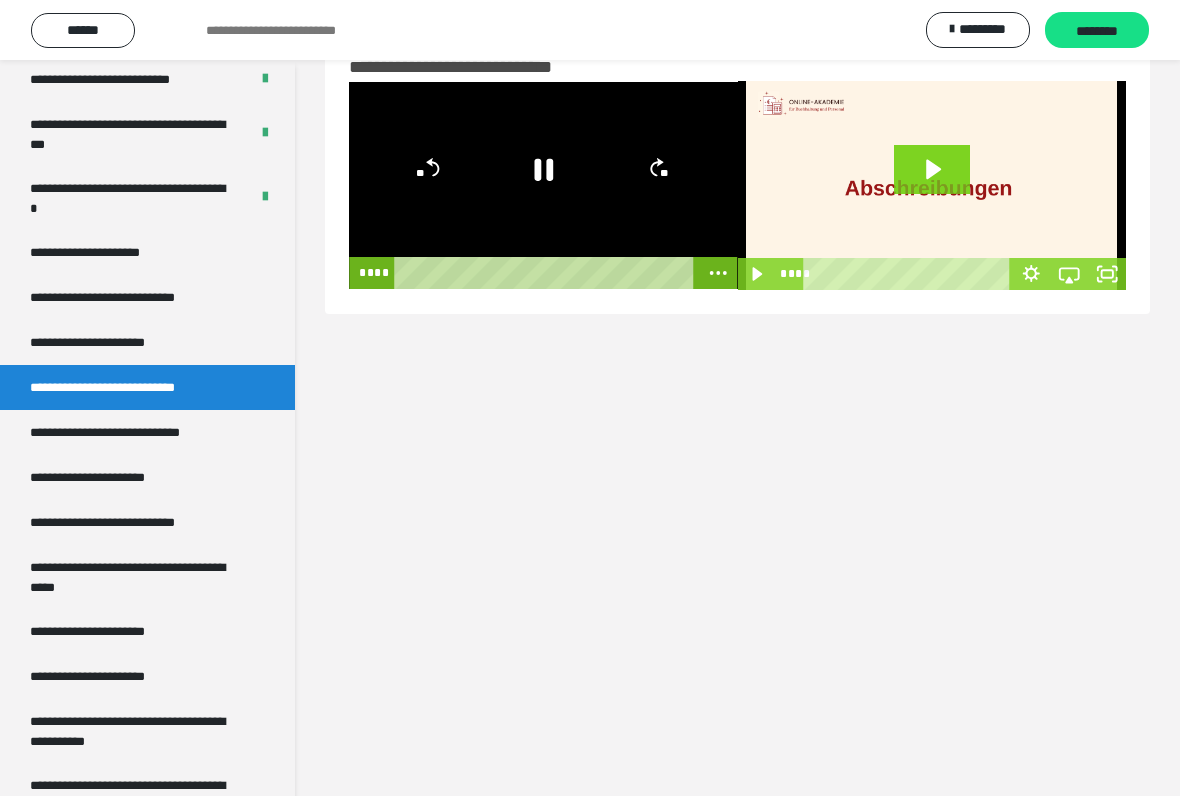 click 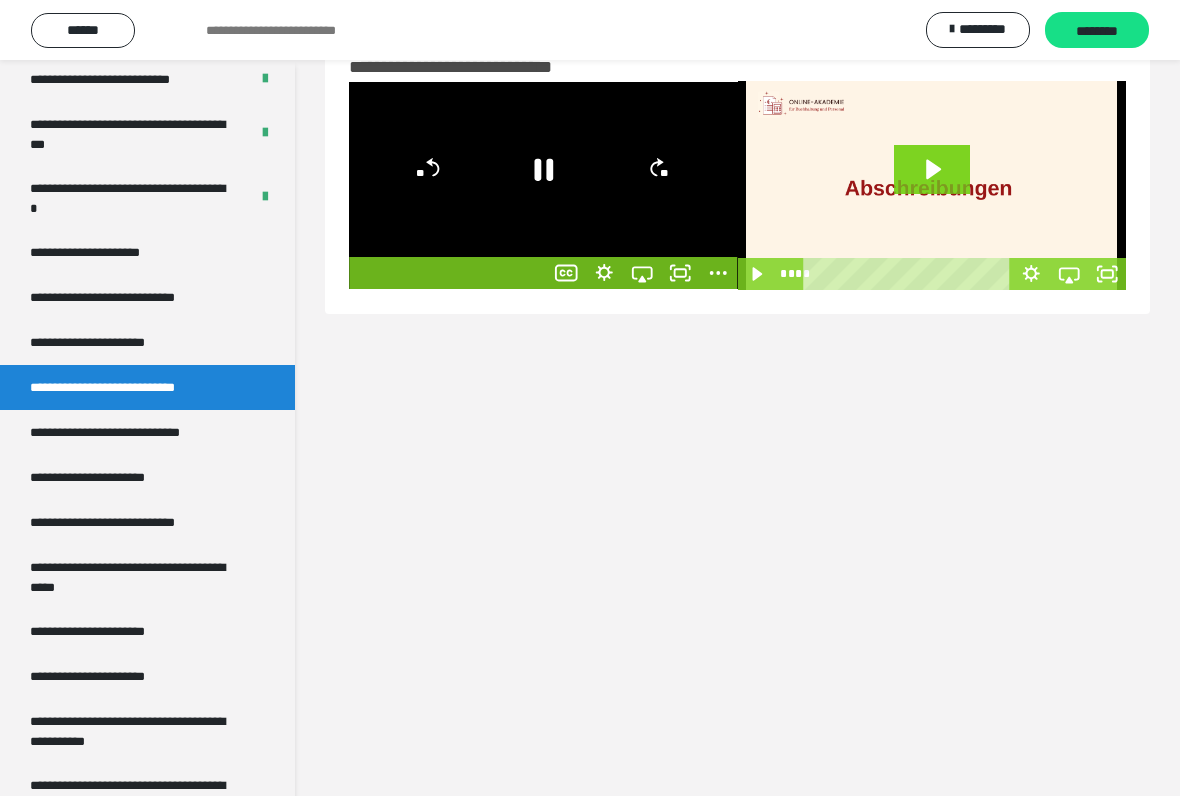 click 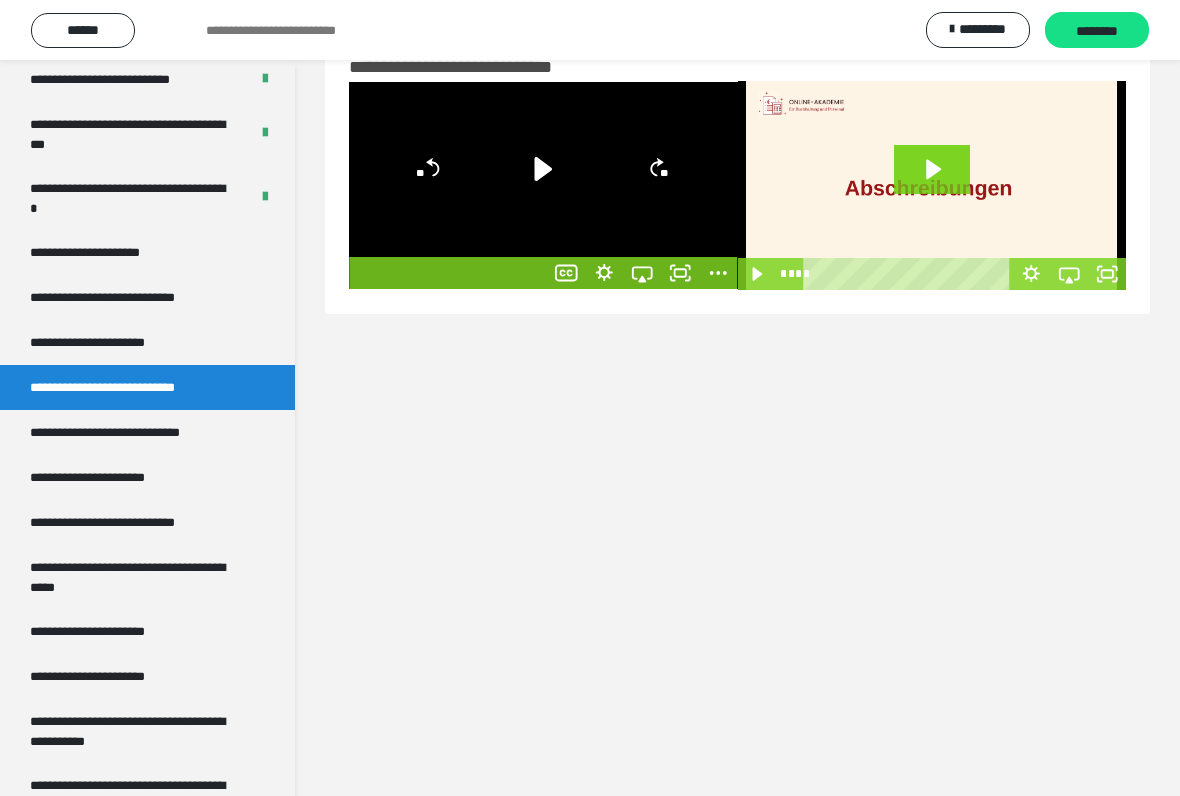 click 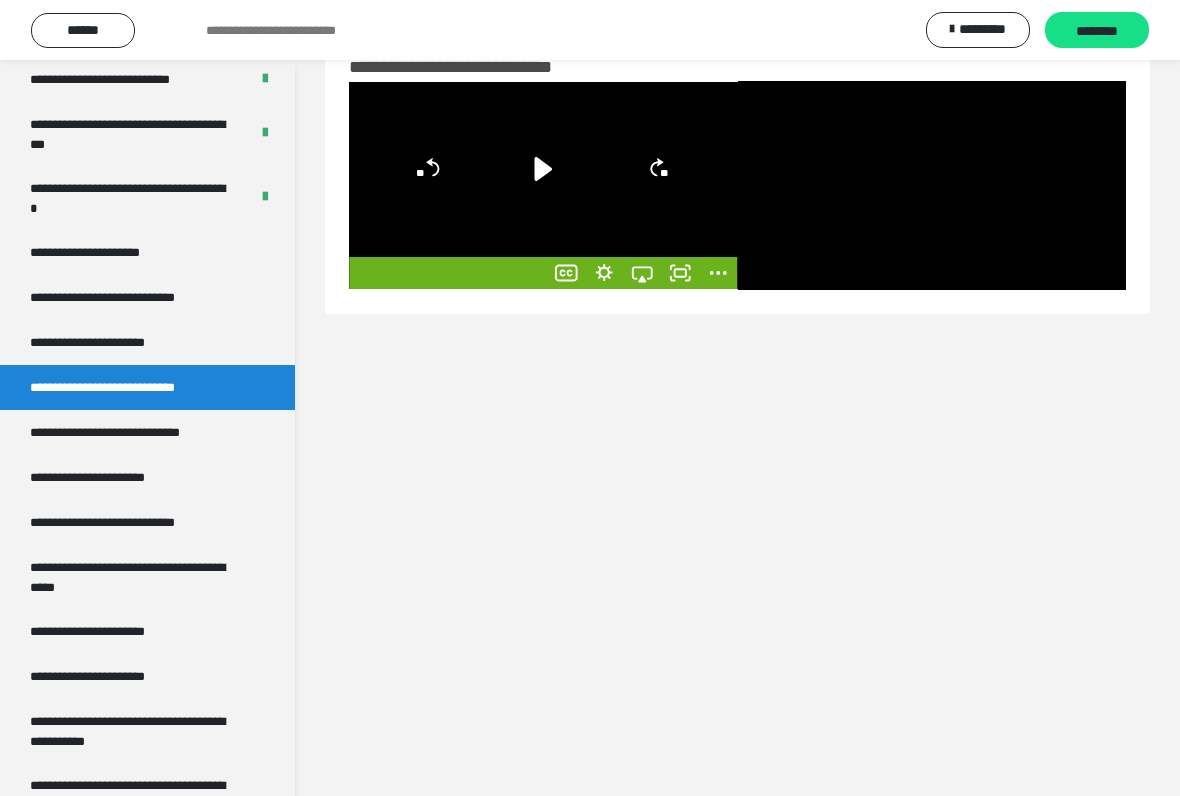 click at bounding box center [932, 185] 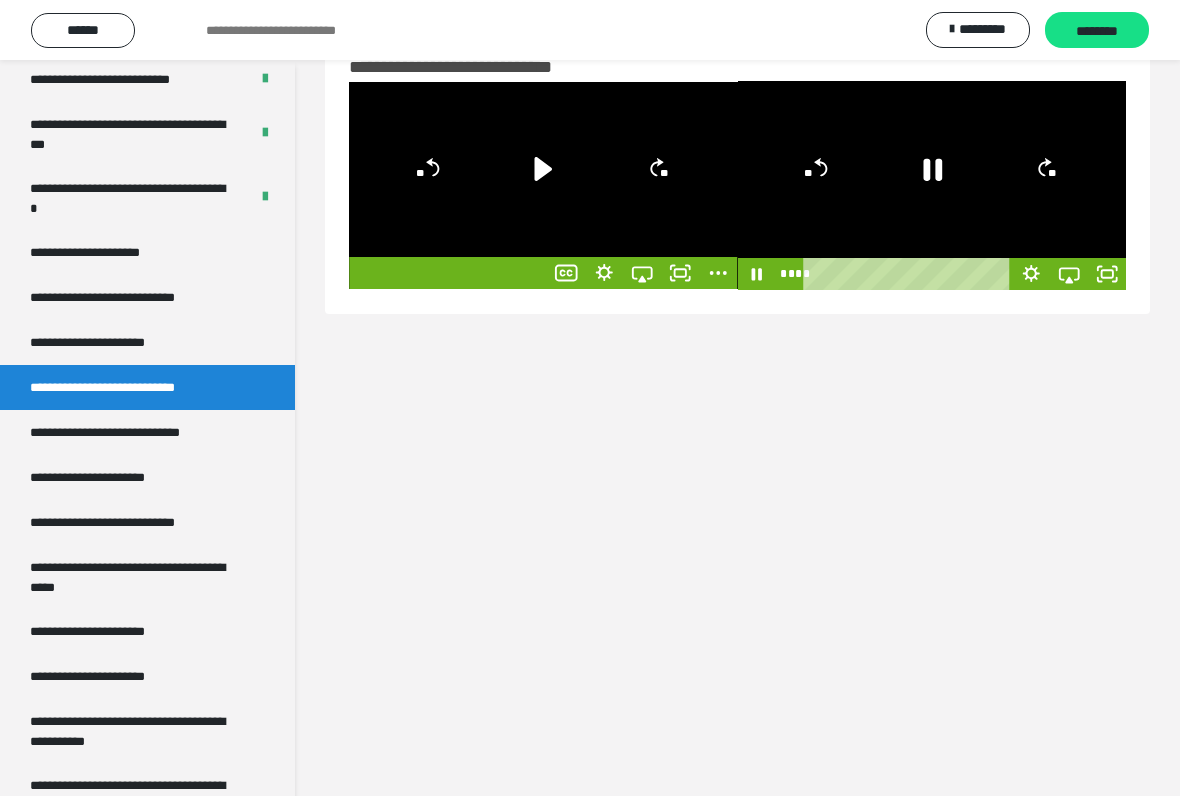 click 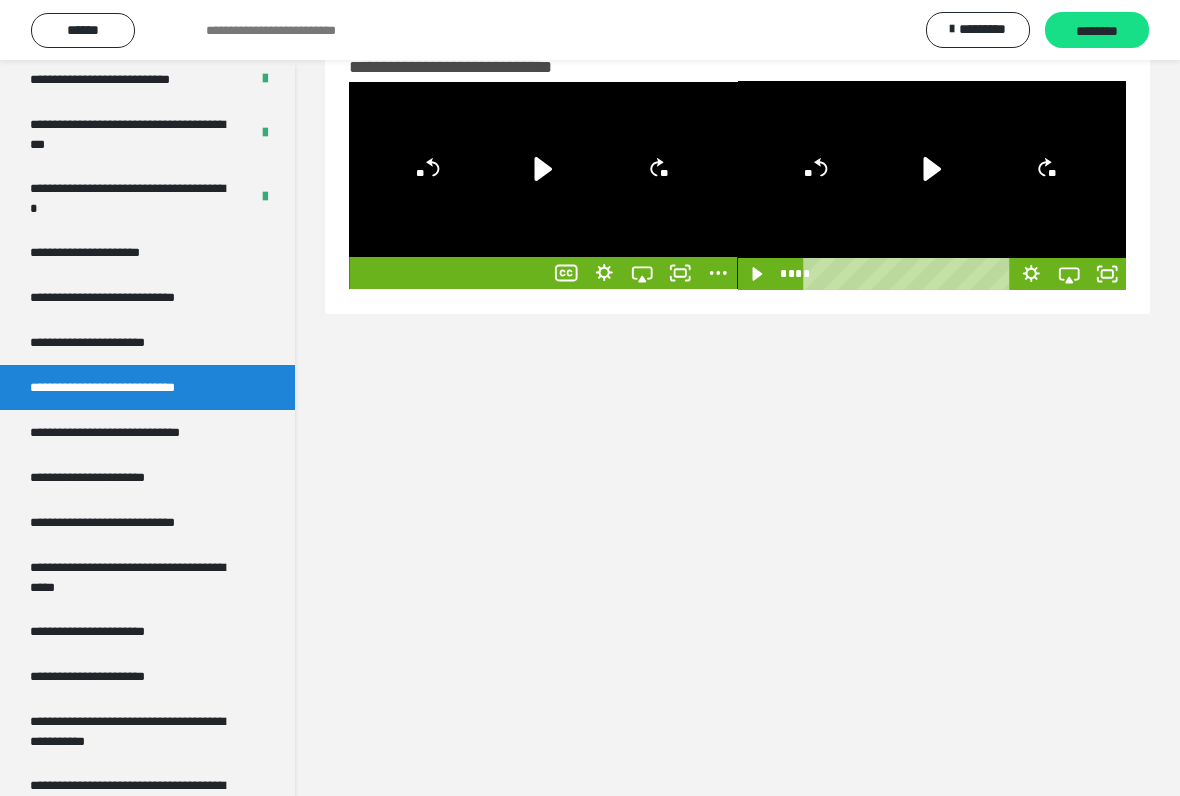 click 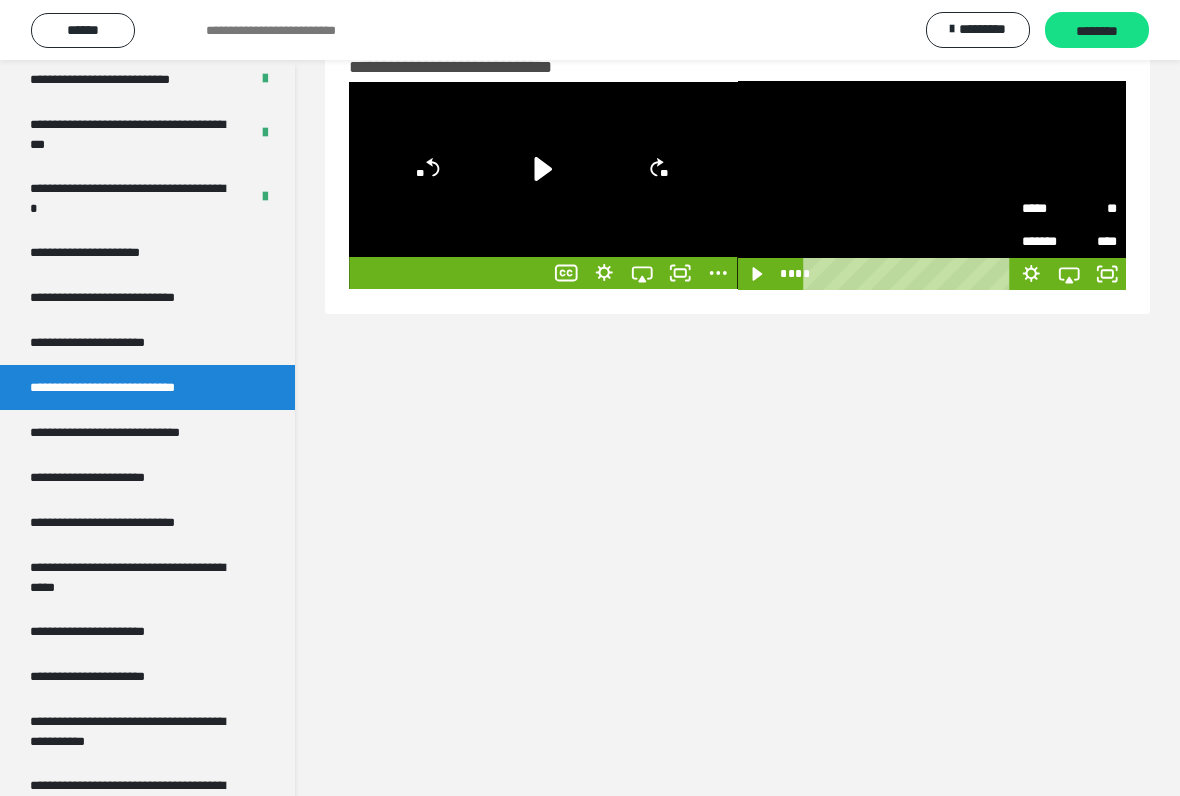click on "*******" at bounding box center [1046, 242] 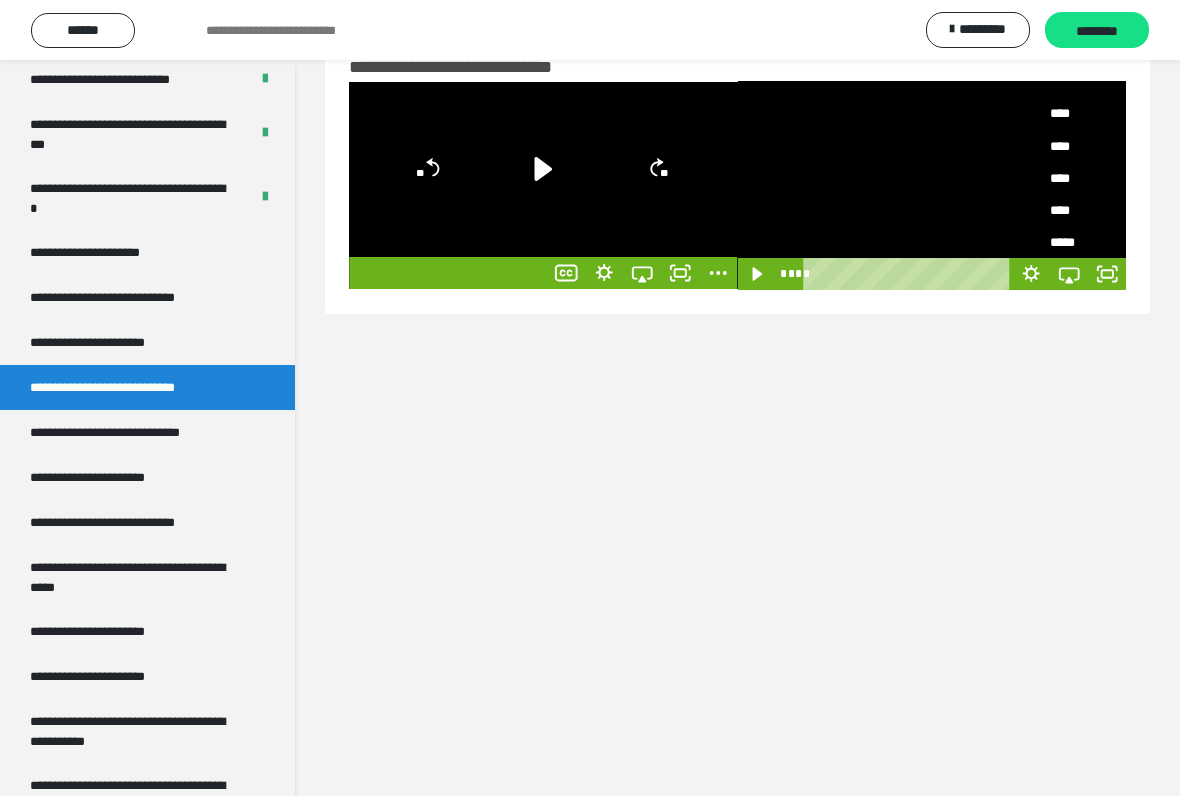 scroll, scrollTop: 91, scrollLeft: 0, axis: vertical 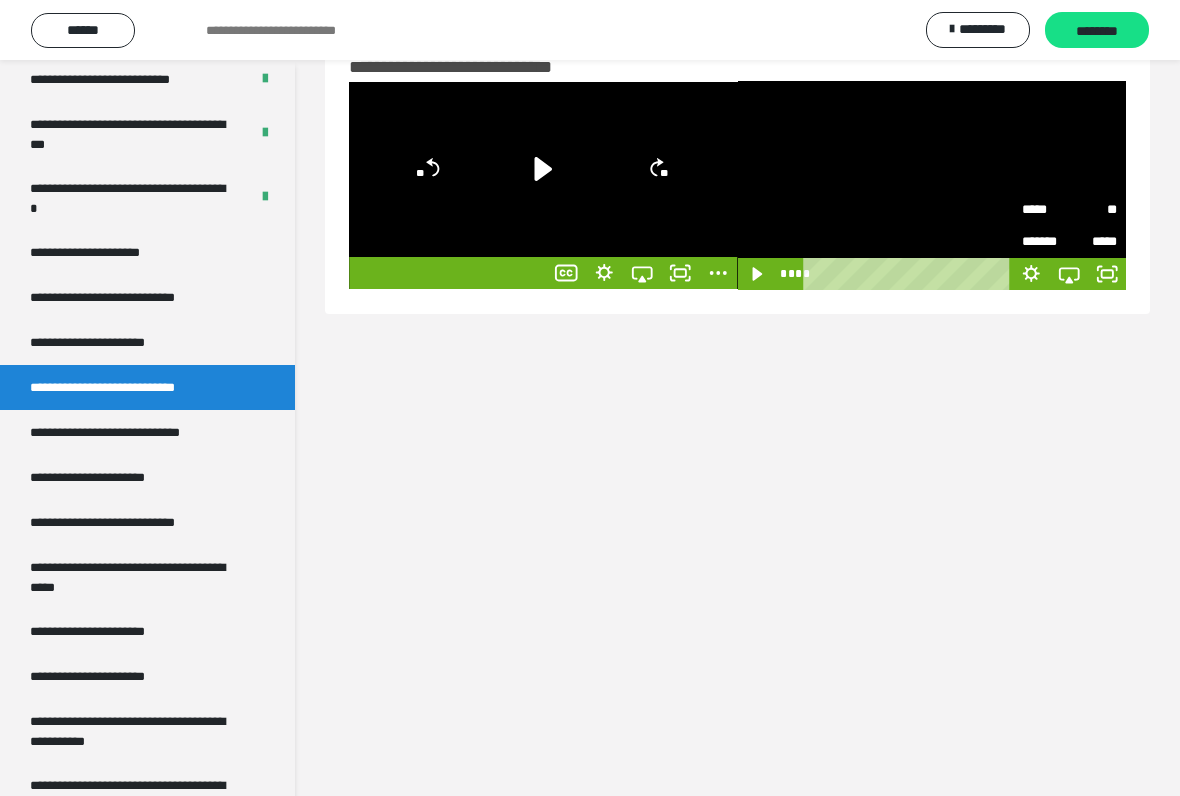 click at bounding box center [932, 185] 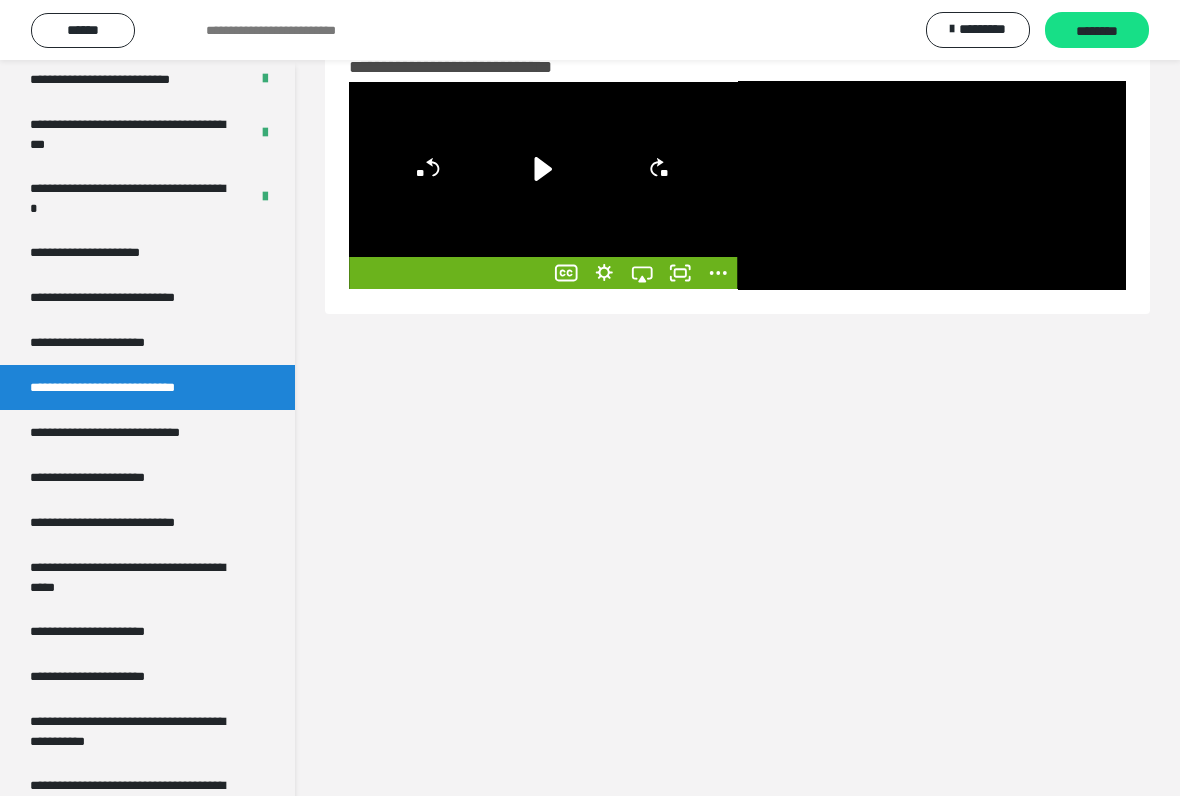 click at bounding box center [932, 185] 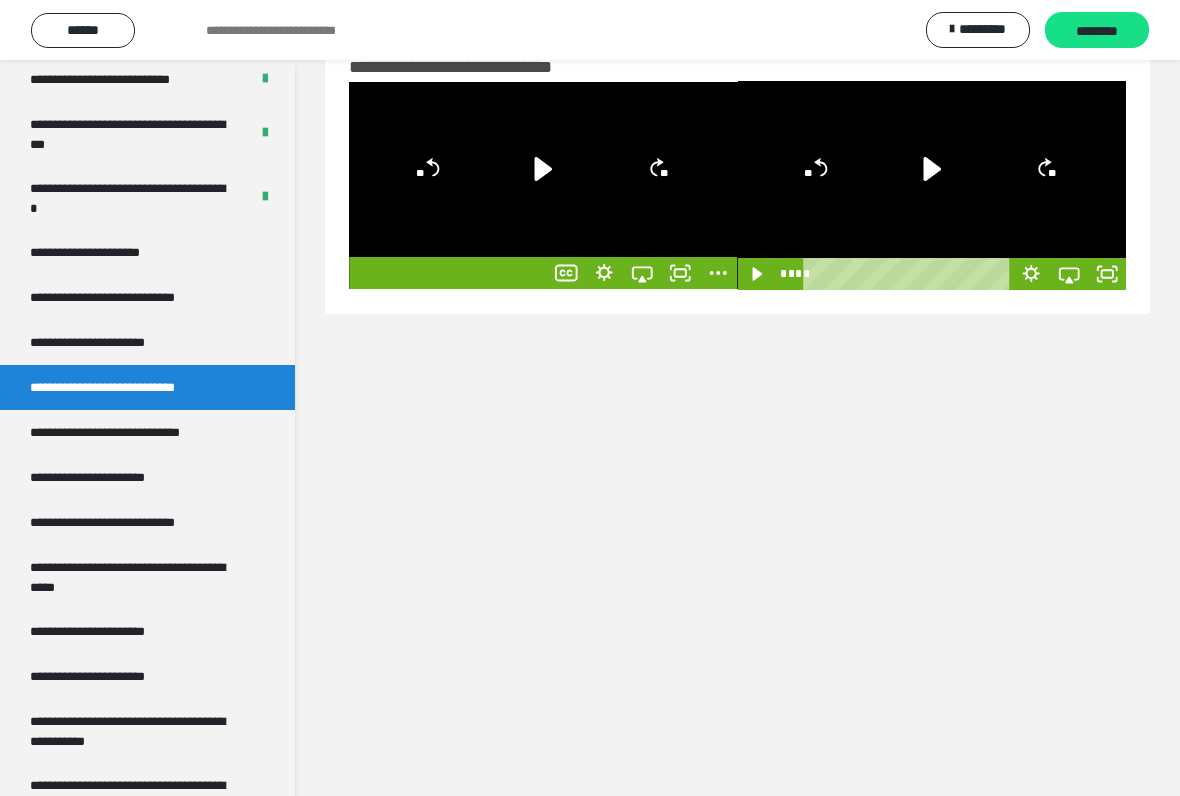 click 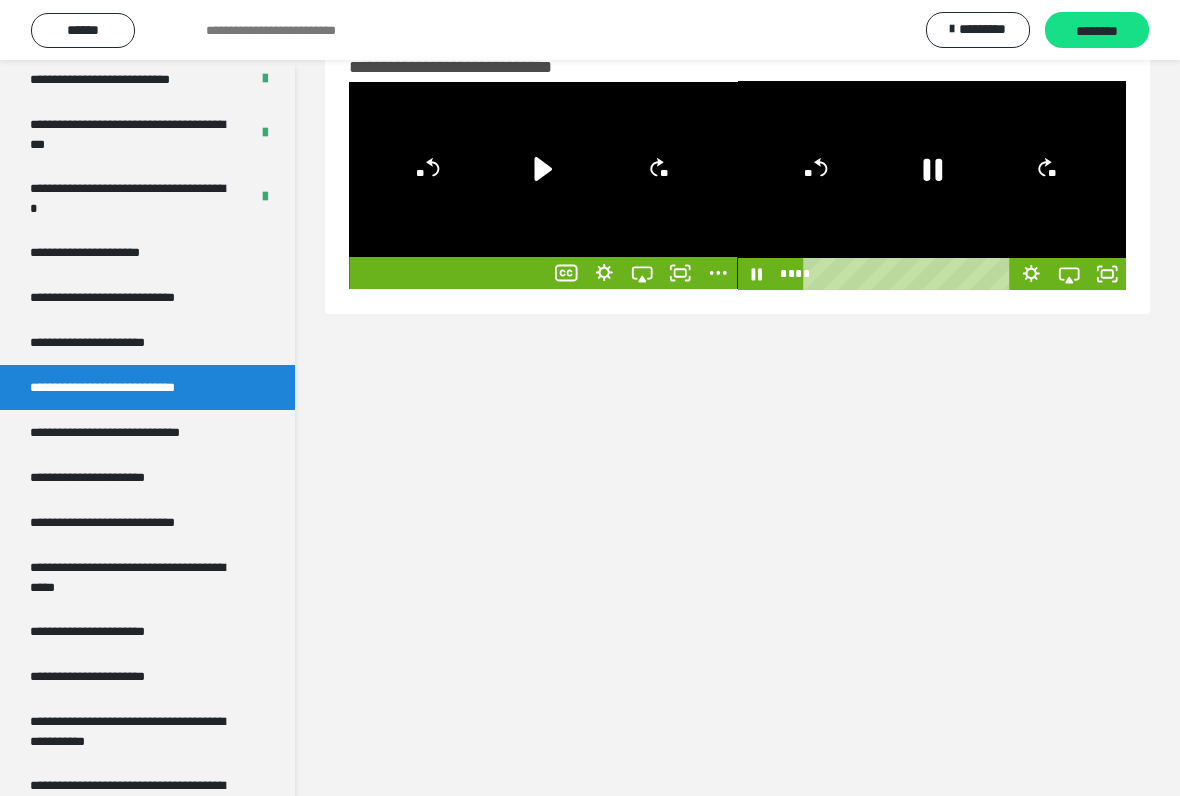 click 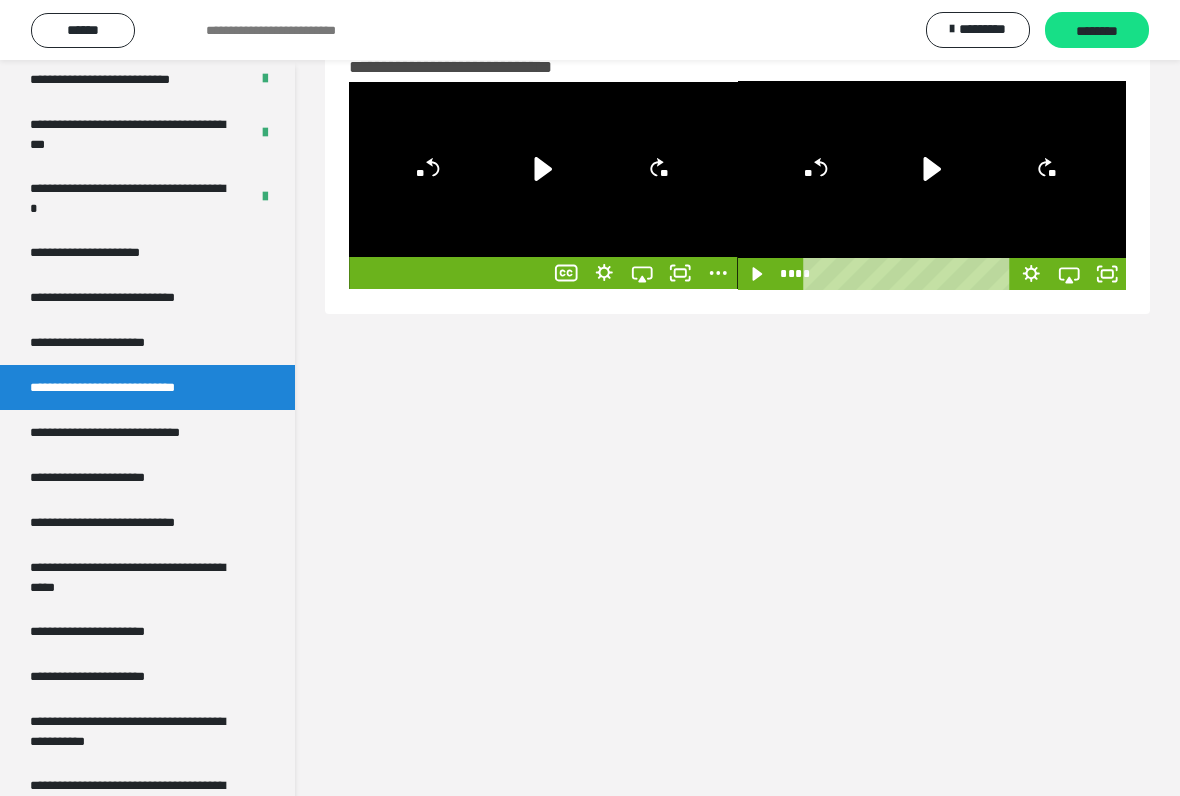 click on "********" at bounding box center [1097, 31] 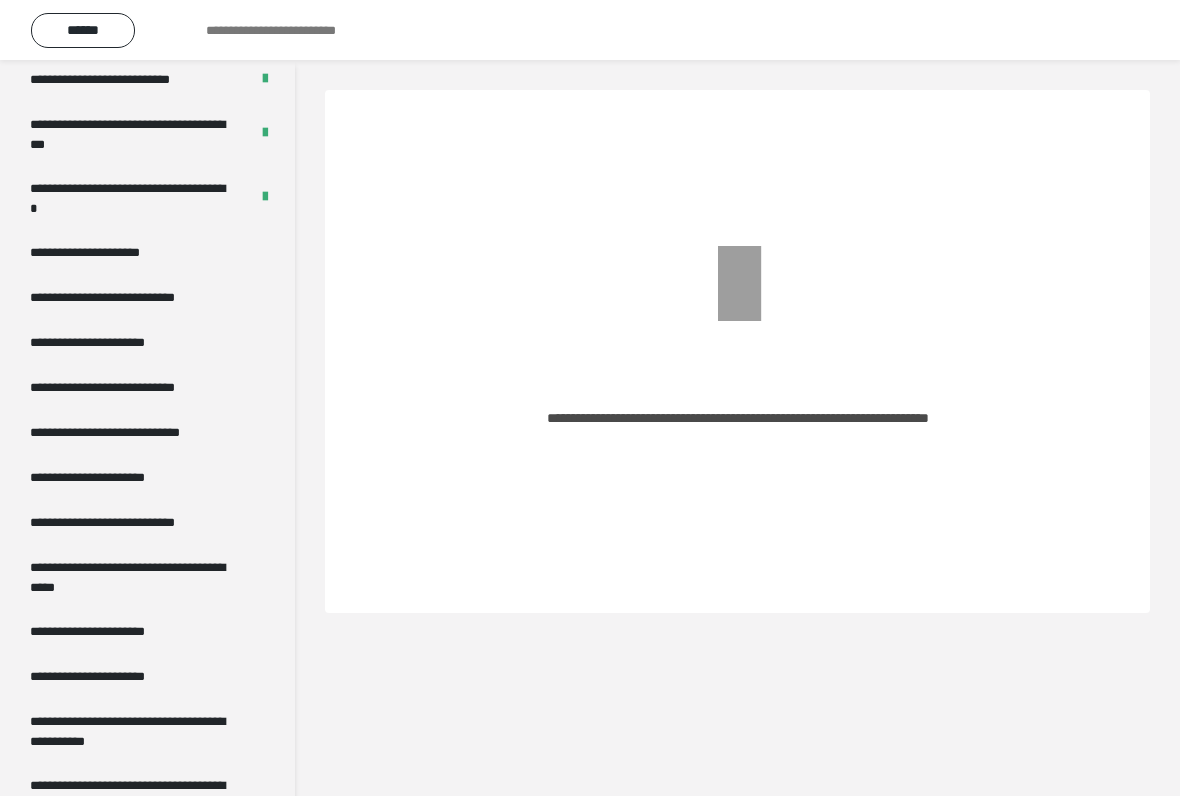 click on "**********" at bounding box center [131, 387] 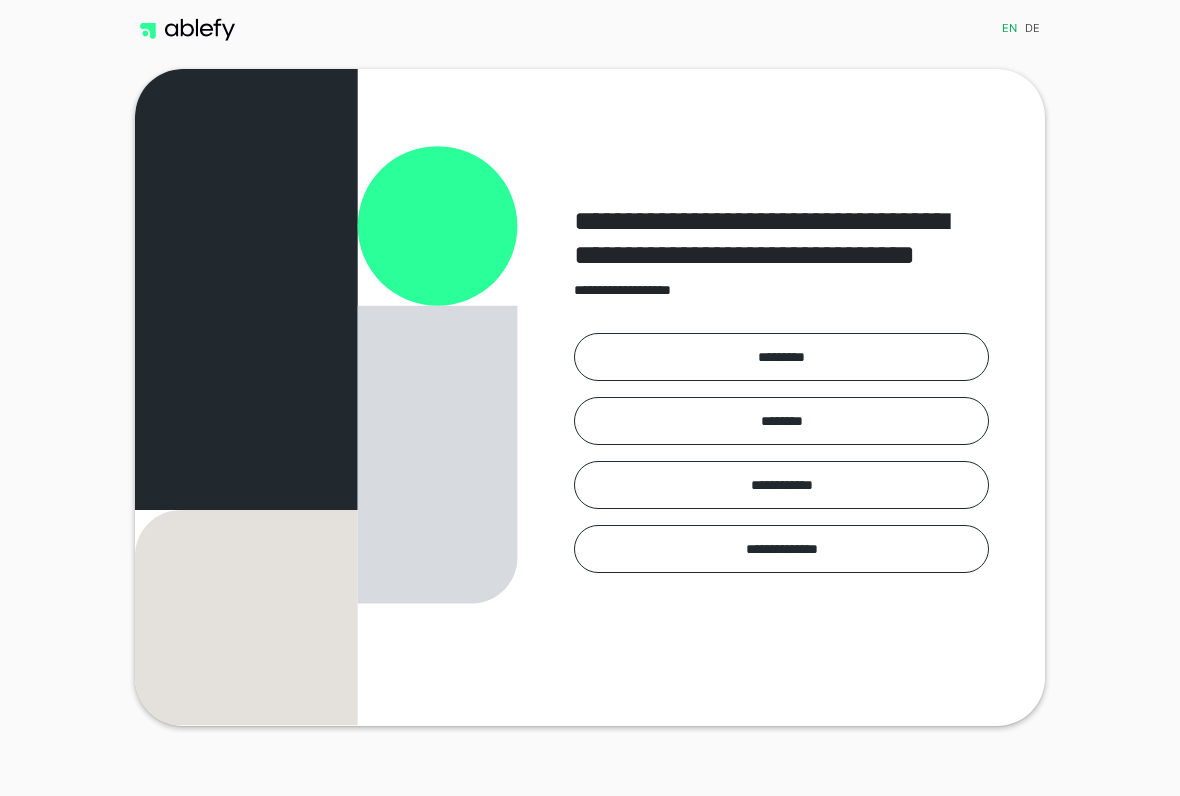 scroll, scrollTop: 0, scrollLeft: 0, axis: both 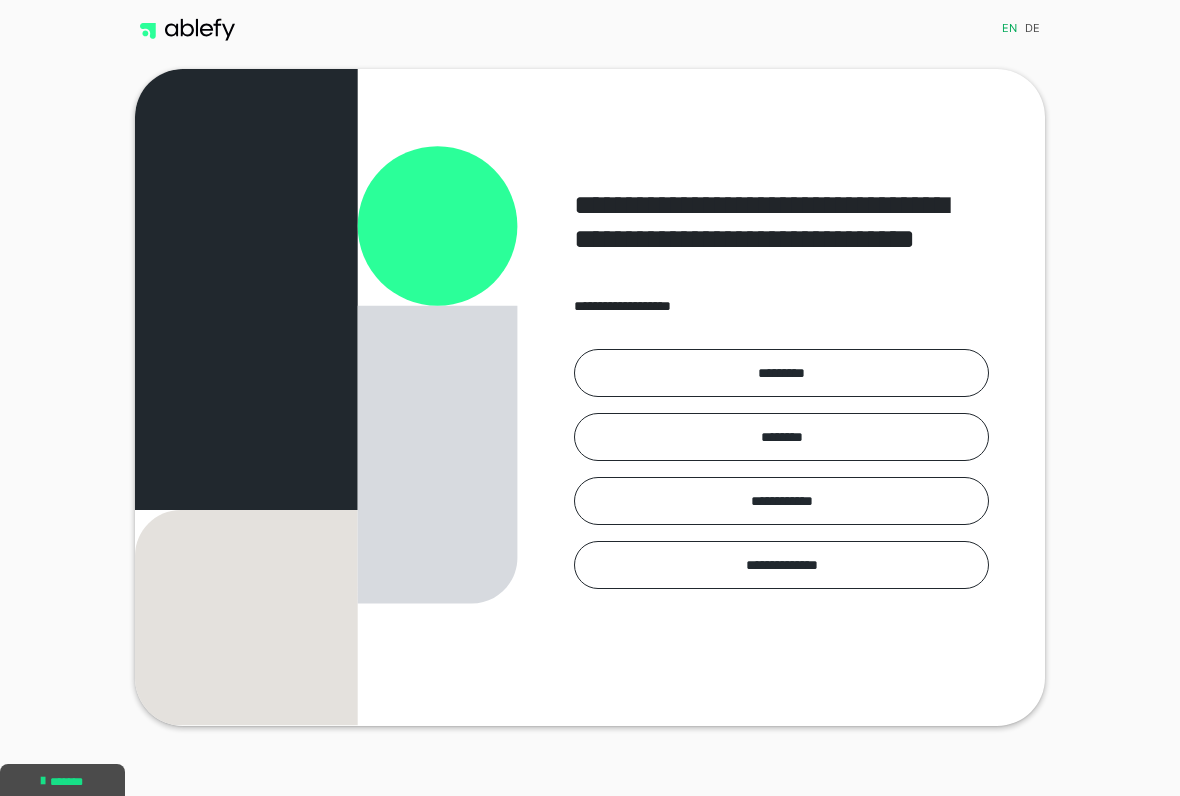 click on "*********" at bounding box center [781, 373] 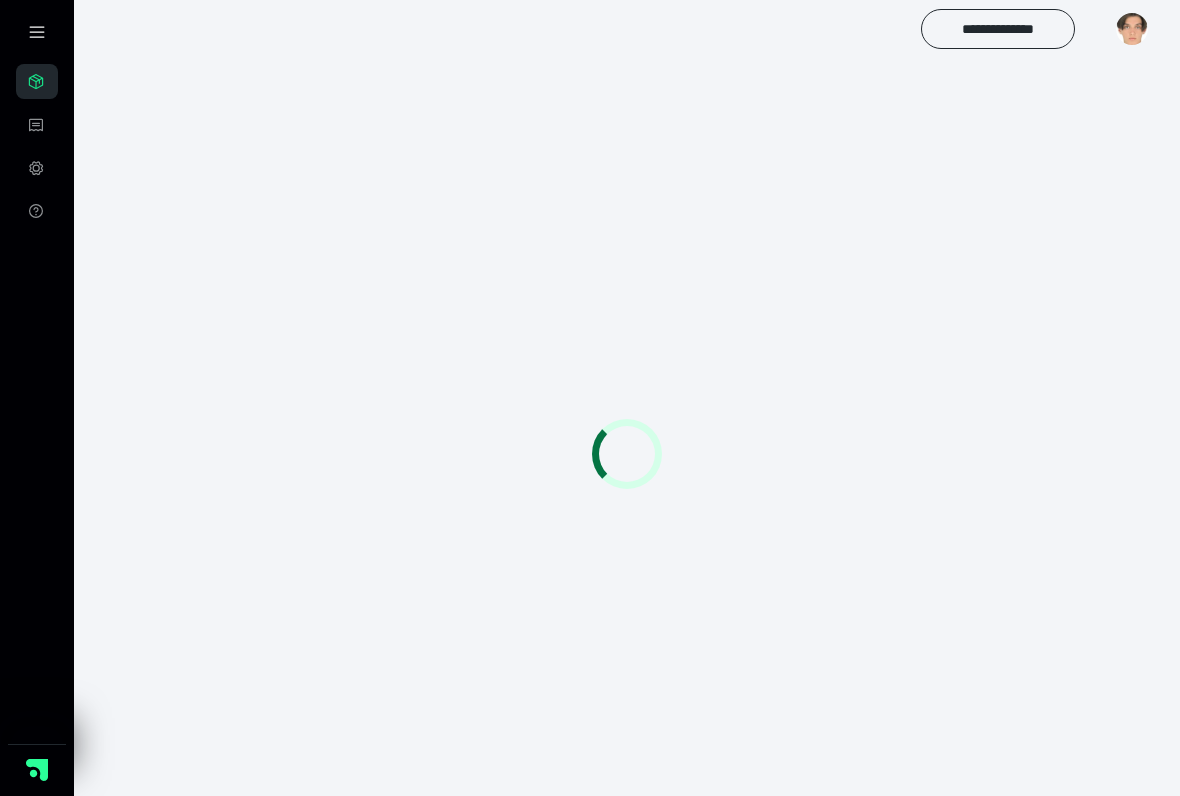 scroll, scrollTop: 0, scrollLeft: 0, axis: both 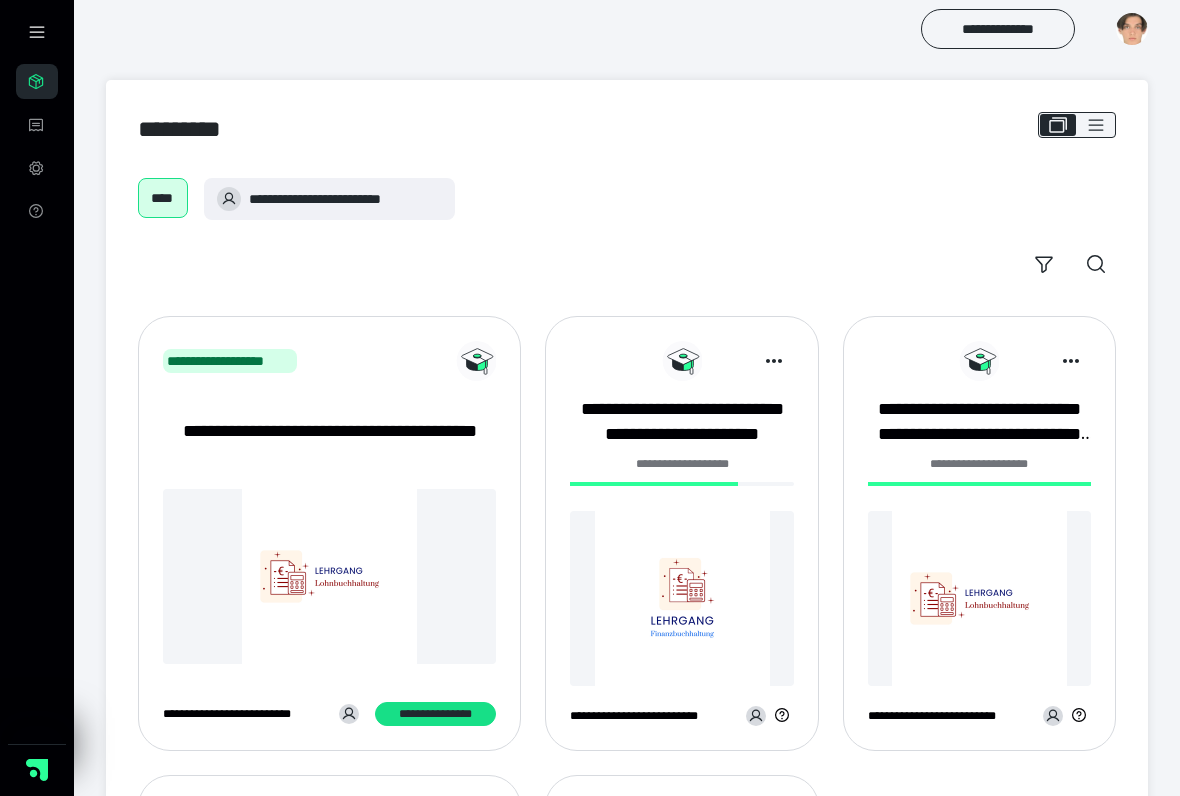click at bounding box center (681, 598) 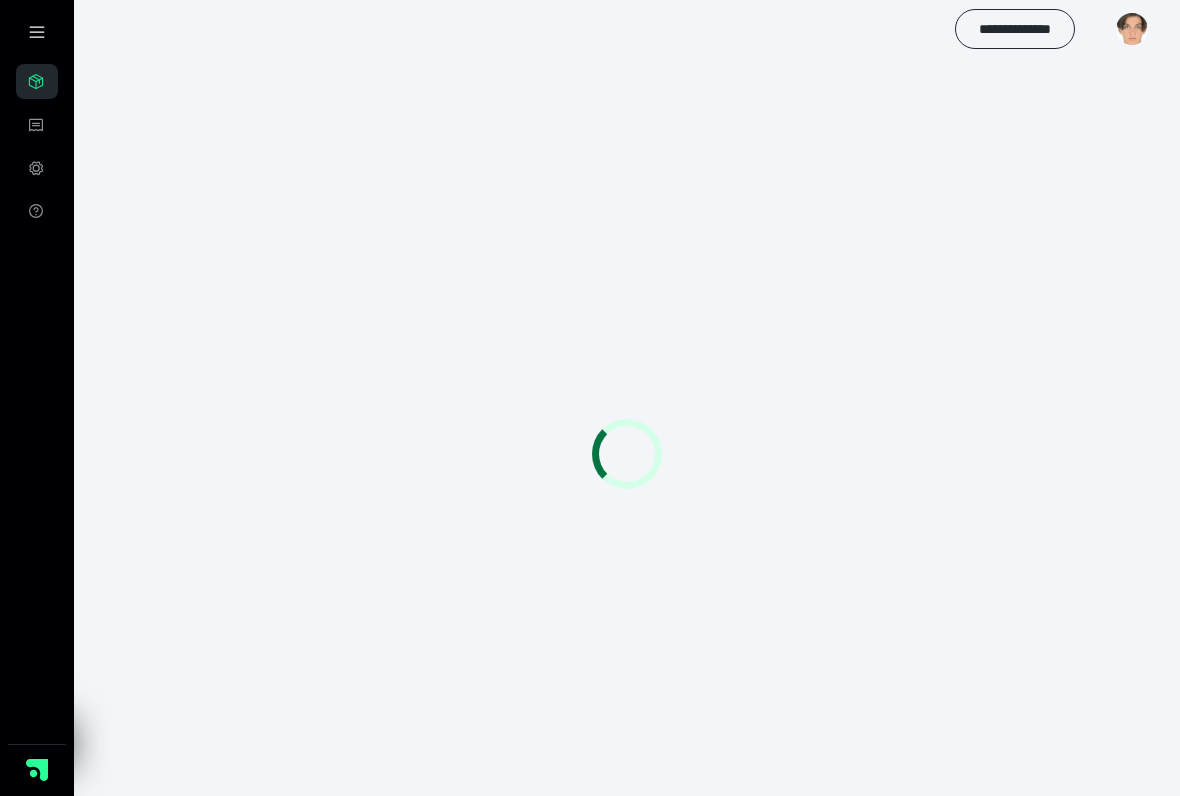 scroll, scrollTop: 0, scrollLeft: 0, axis: both 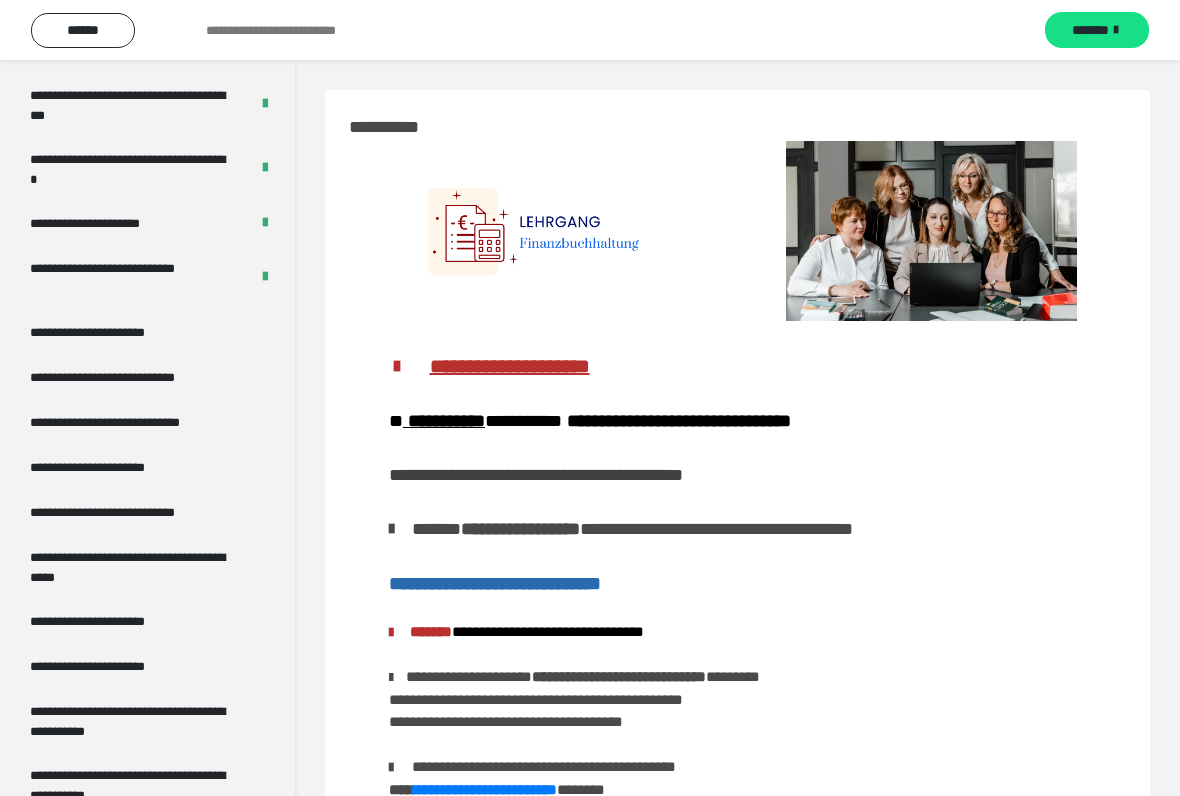 click on "**********" at bounding box center (111, 332) 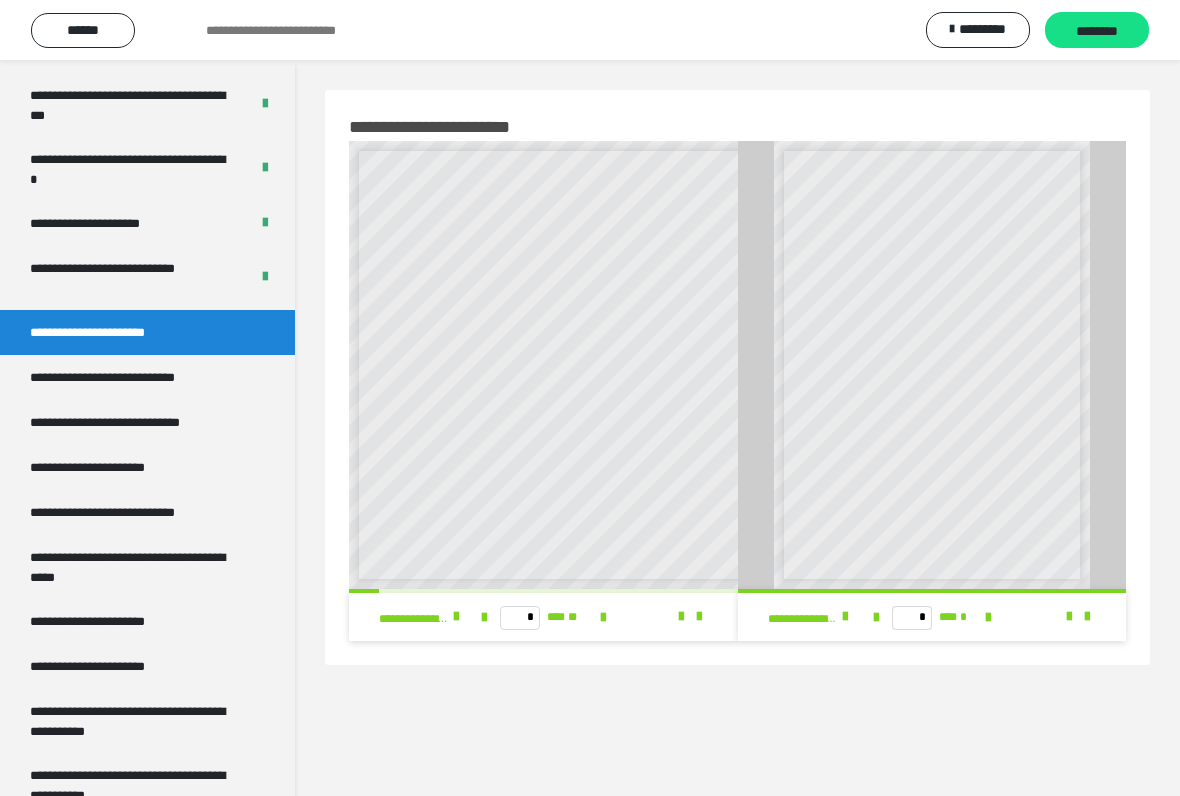 click on "********" at bounding box center [1097, 31] 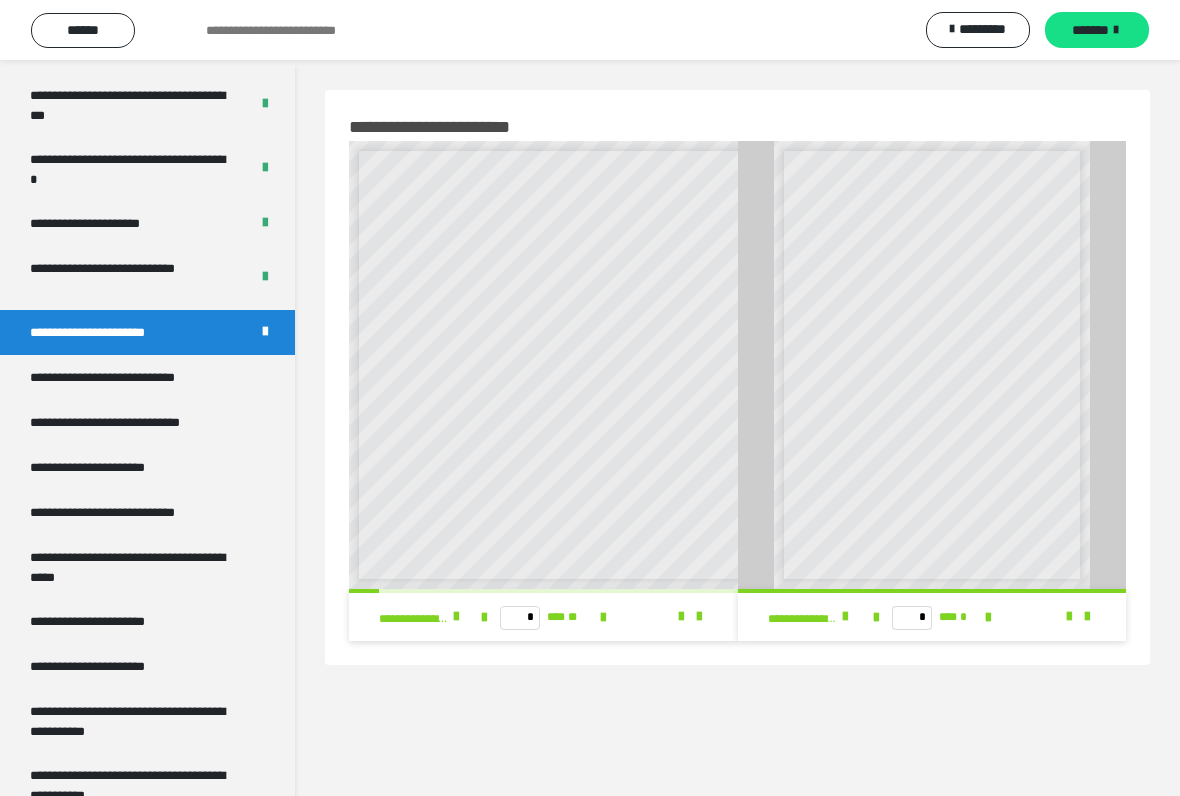 click on "**********" at bounding box center (131, 377) 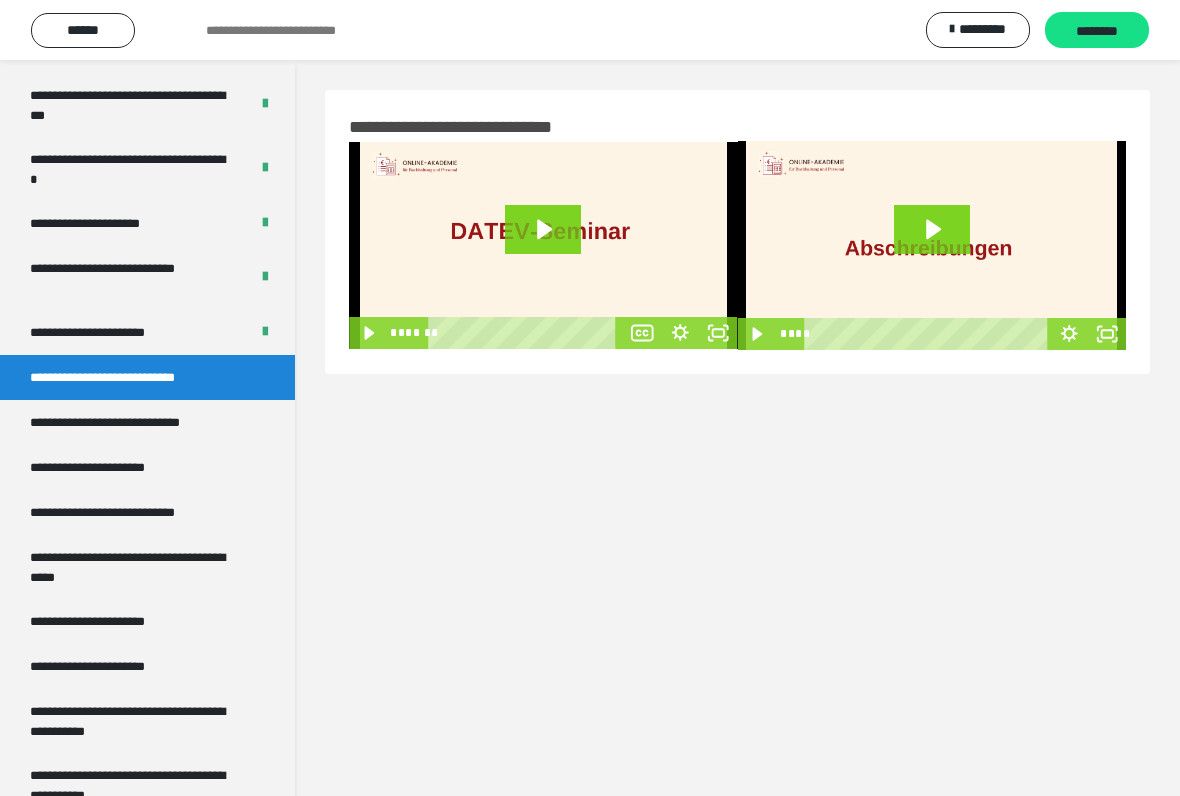 click on "********" at bounding box center [1097, 31] 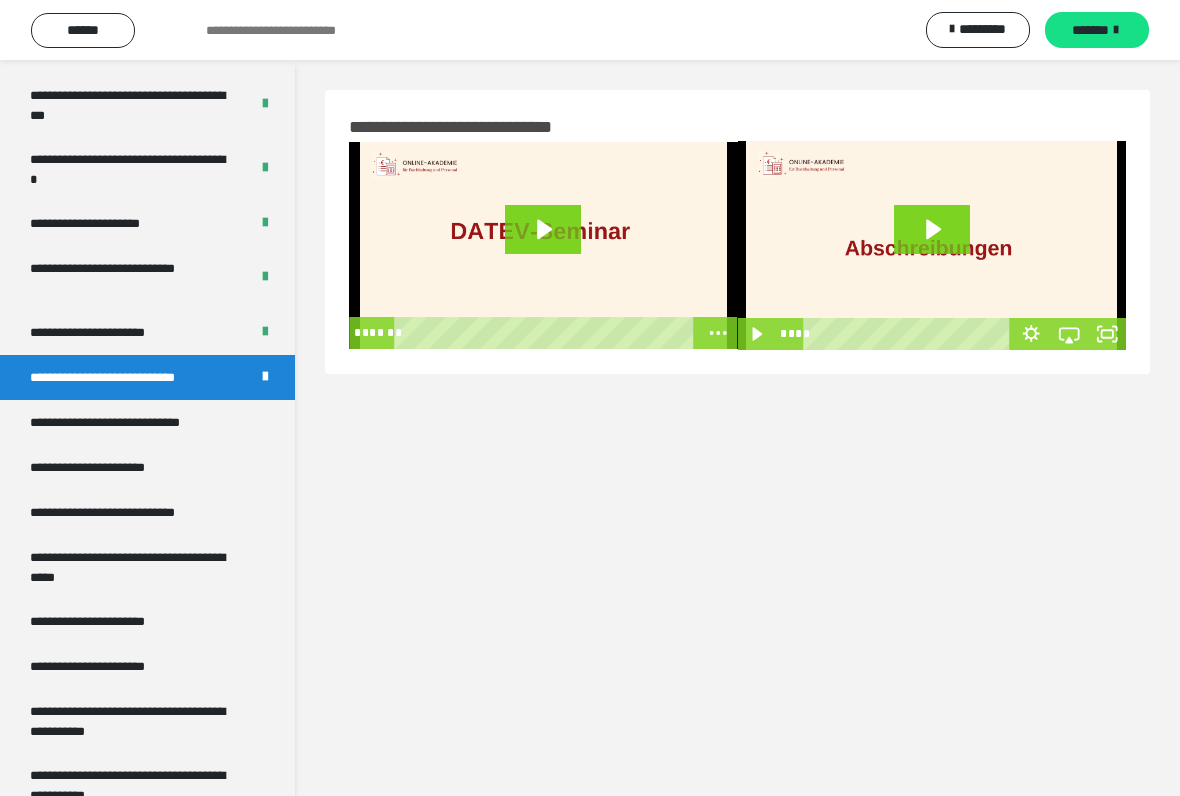 click on "**********" at bounding box center (137, 422) 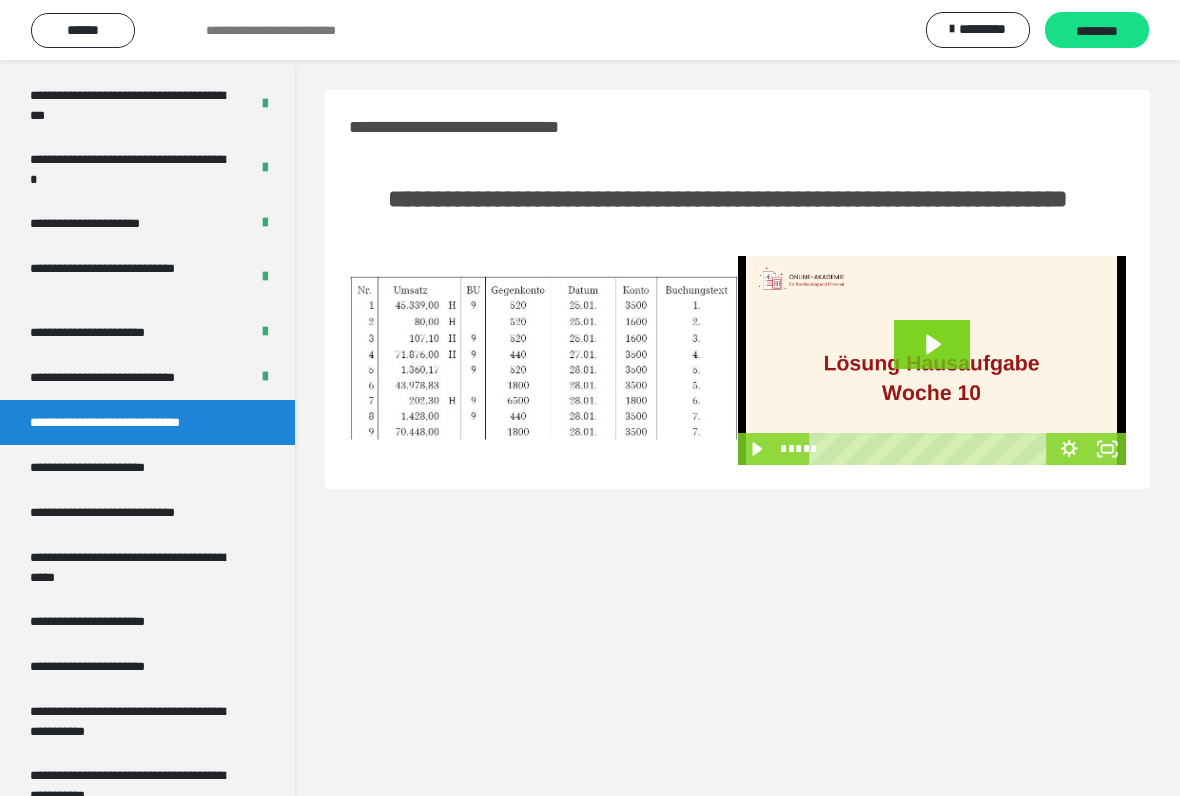 click 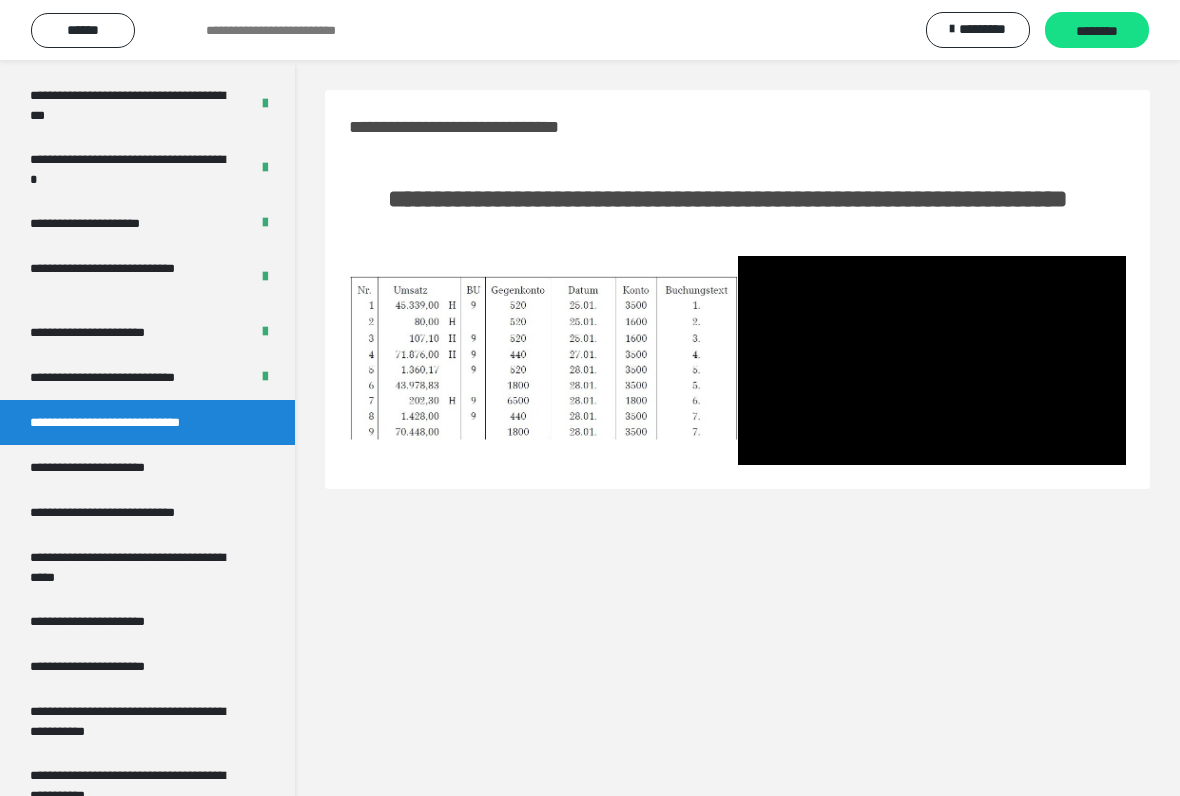 click 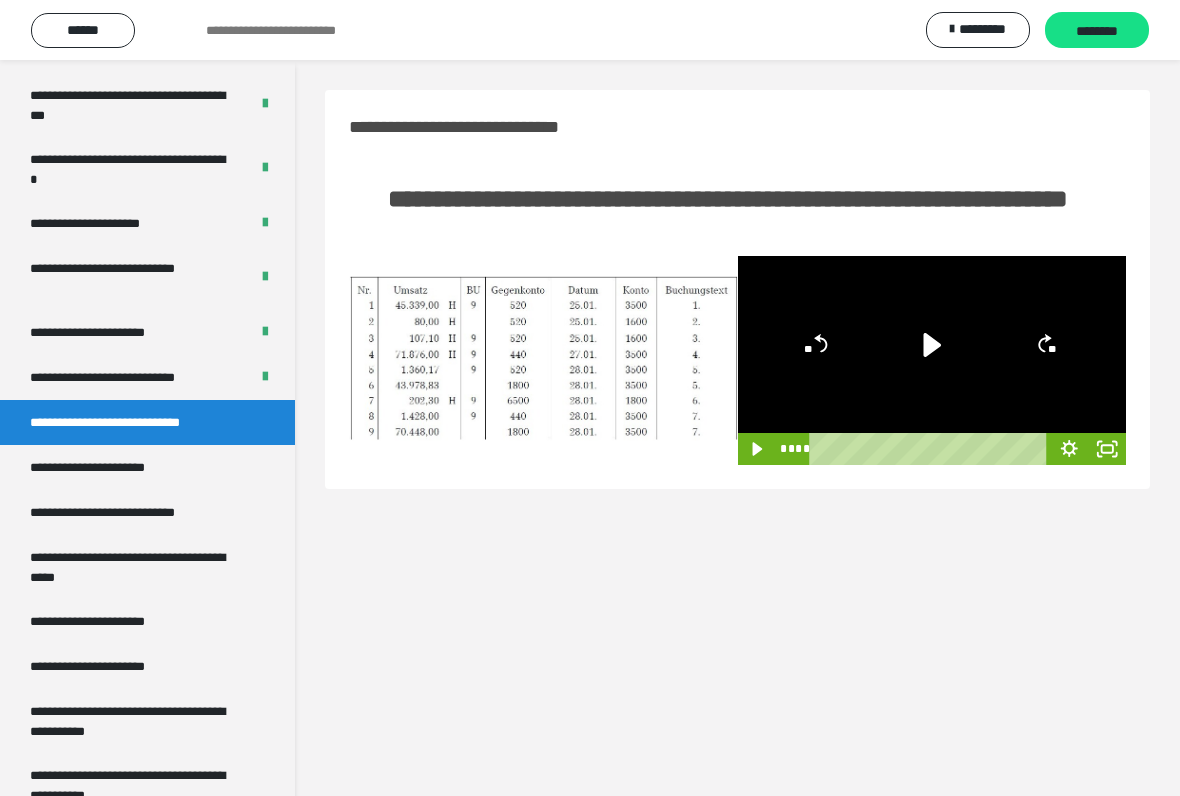 click 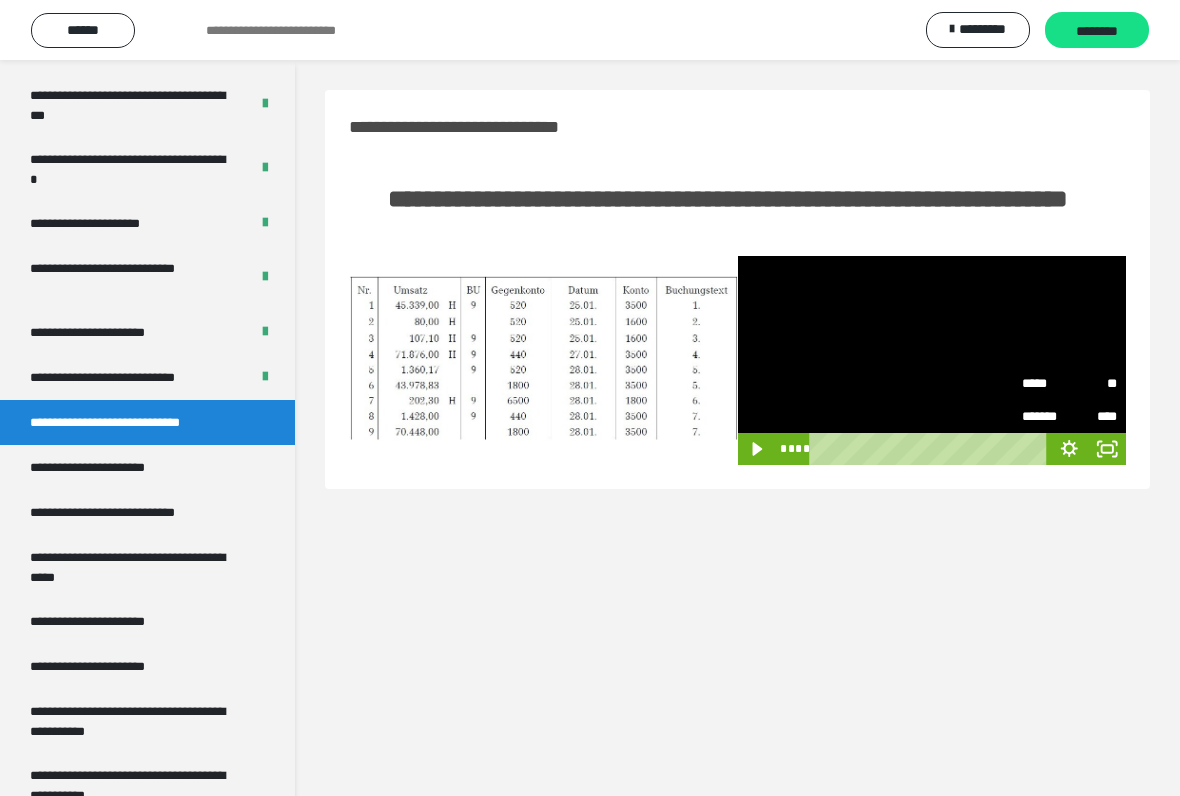 click on "*******" at bounding box center [1046, 417] 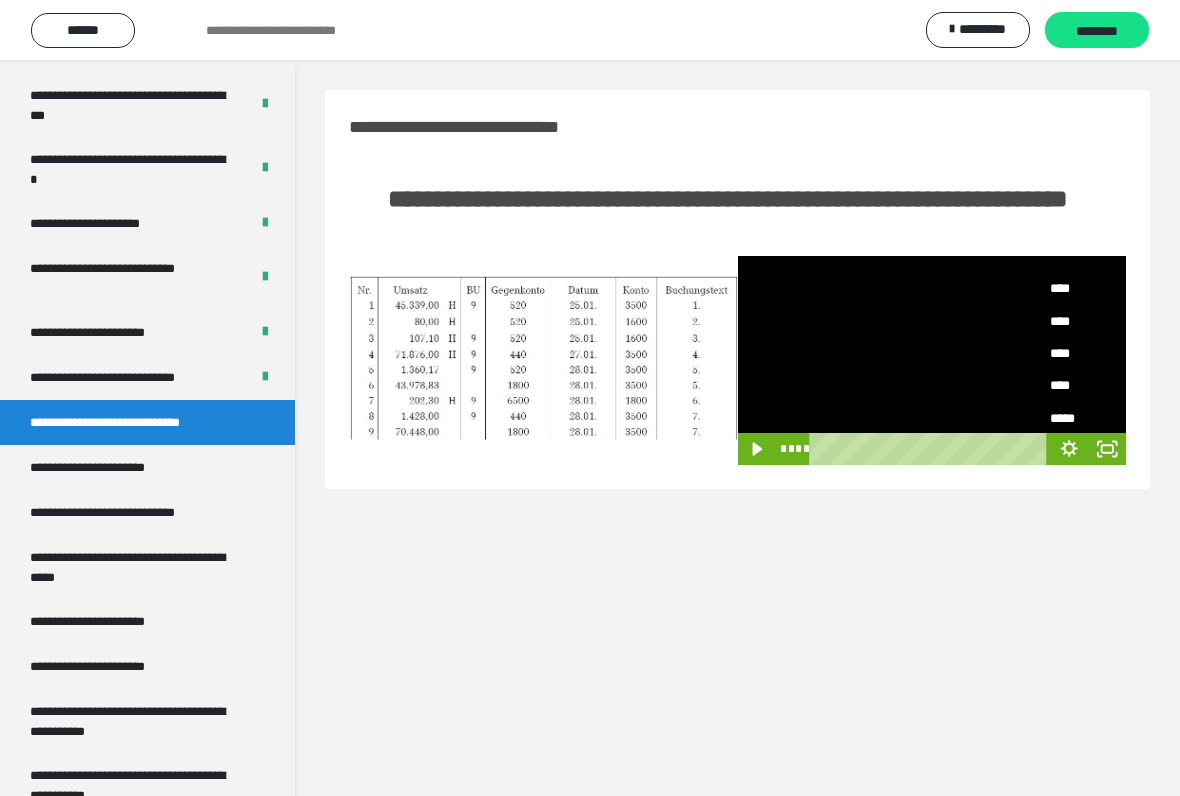 scroll, scrollTop: 91, scrollLeft: 0, axis: vertical 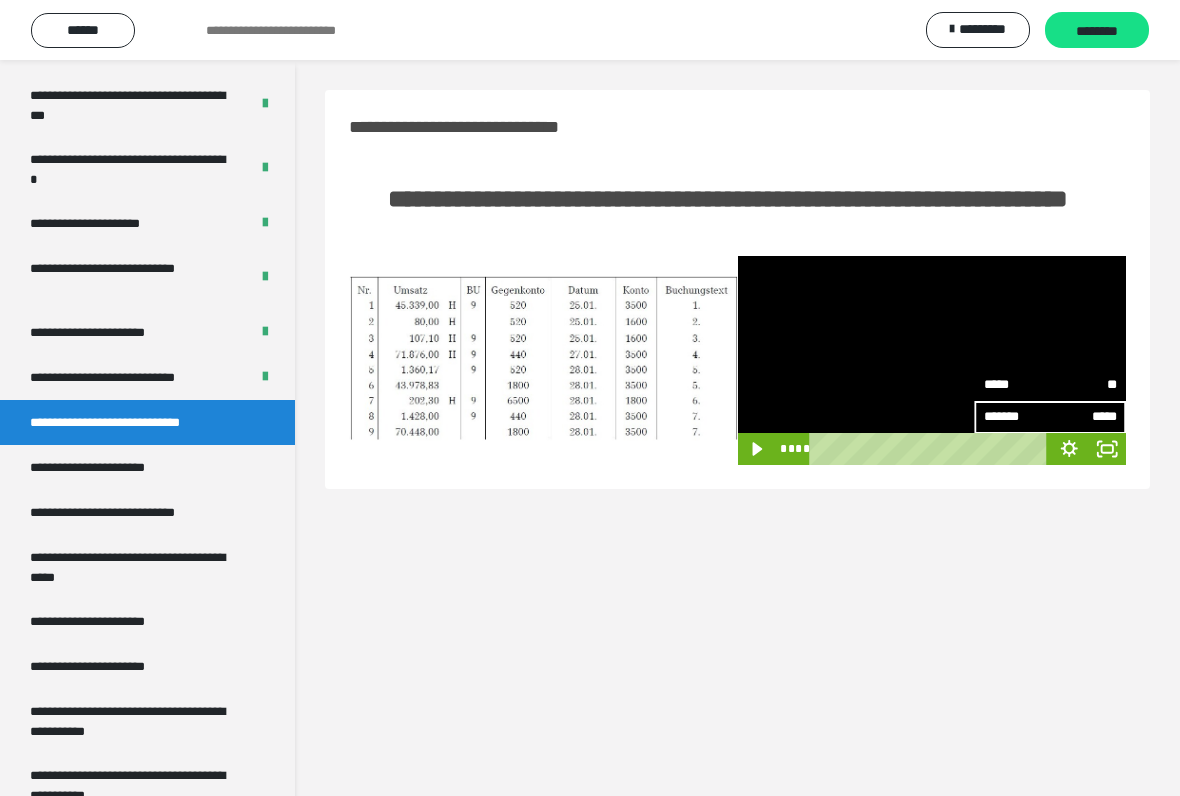 click 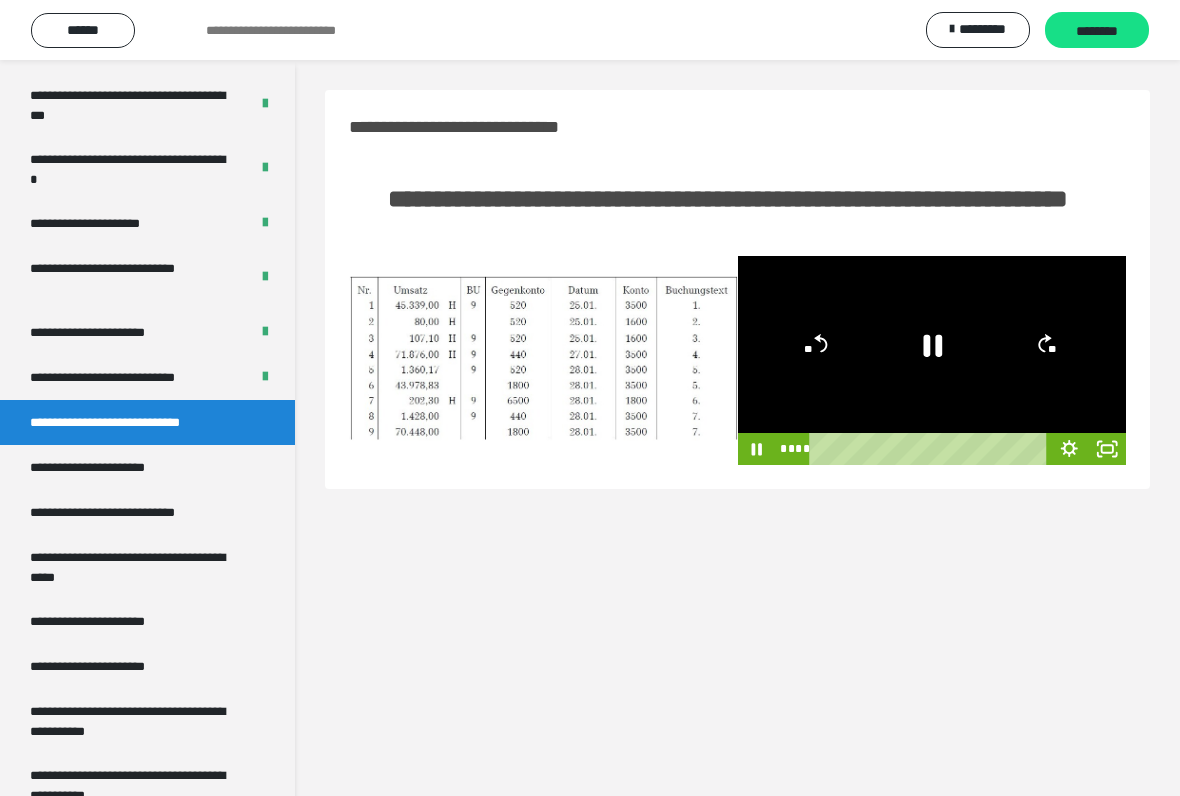 click 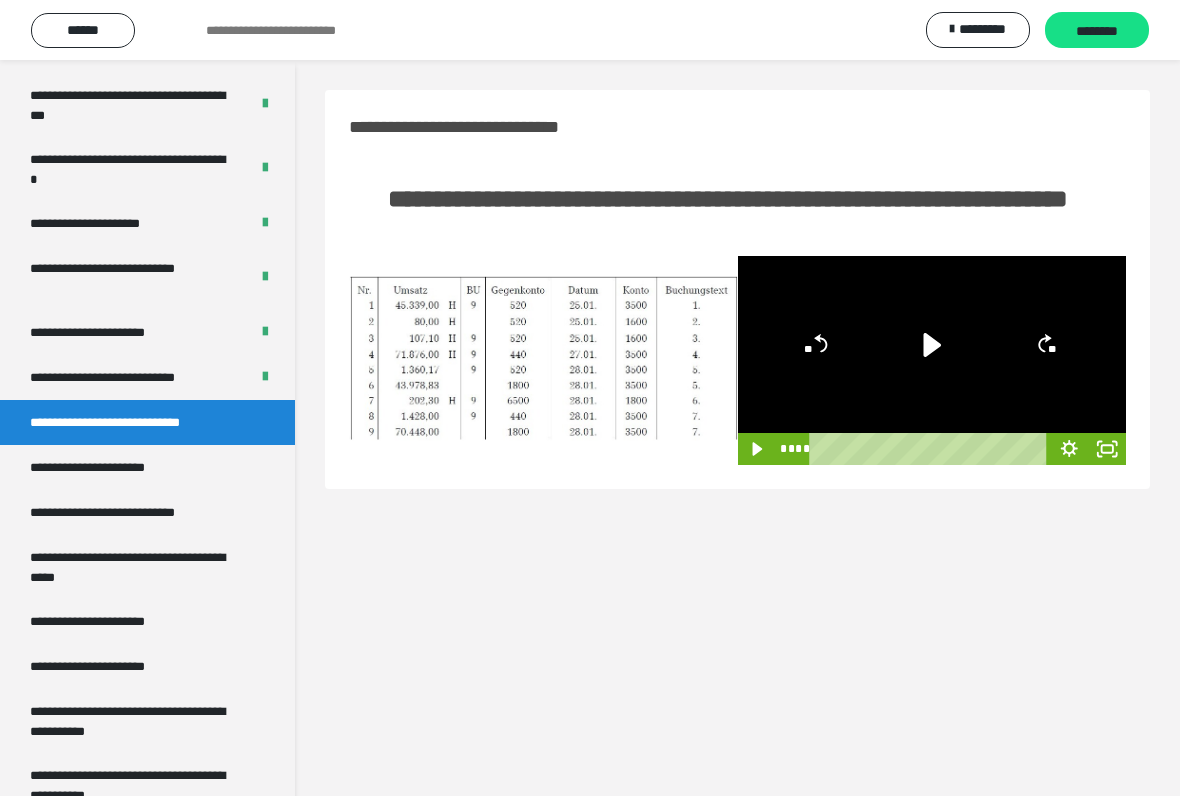 click on "********" at bounding box center [1097, 31] 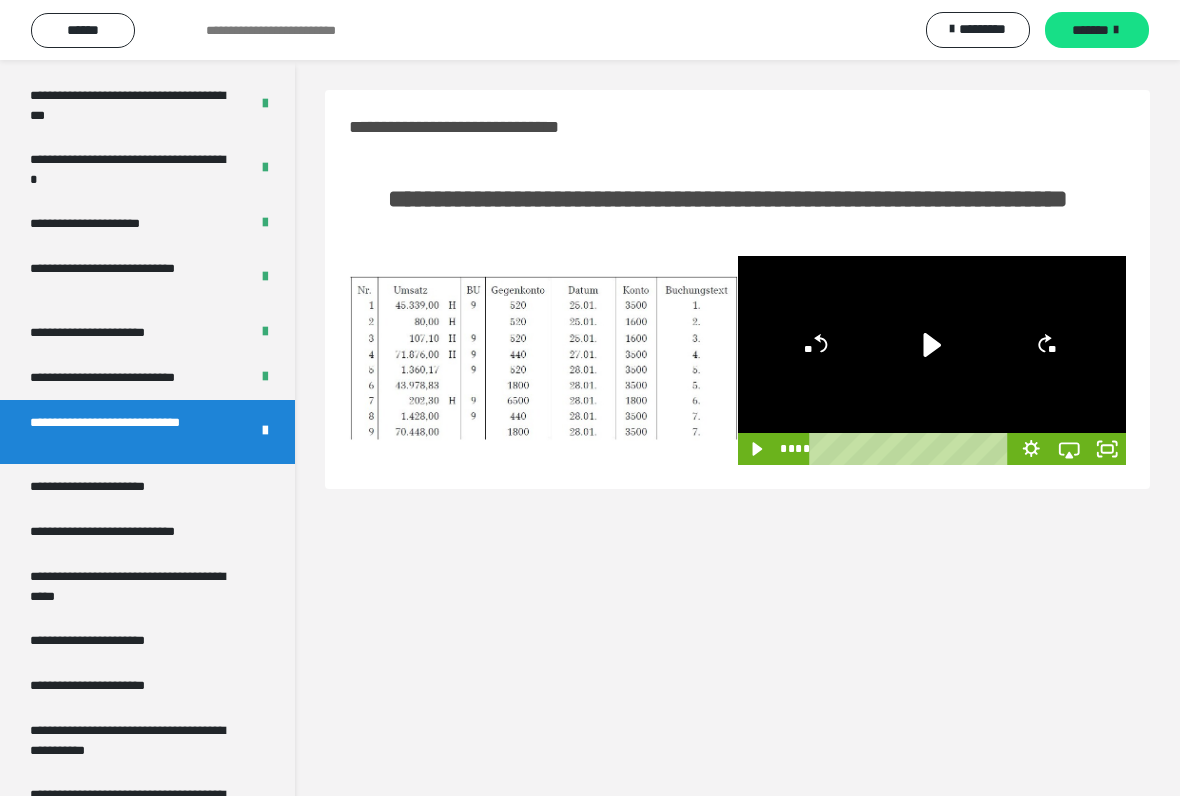 click on "**********" at bounding box center (131, 377) 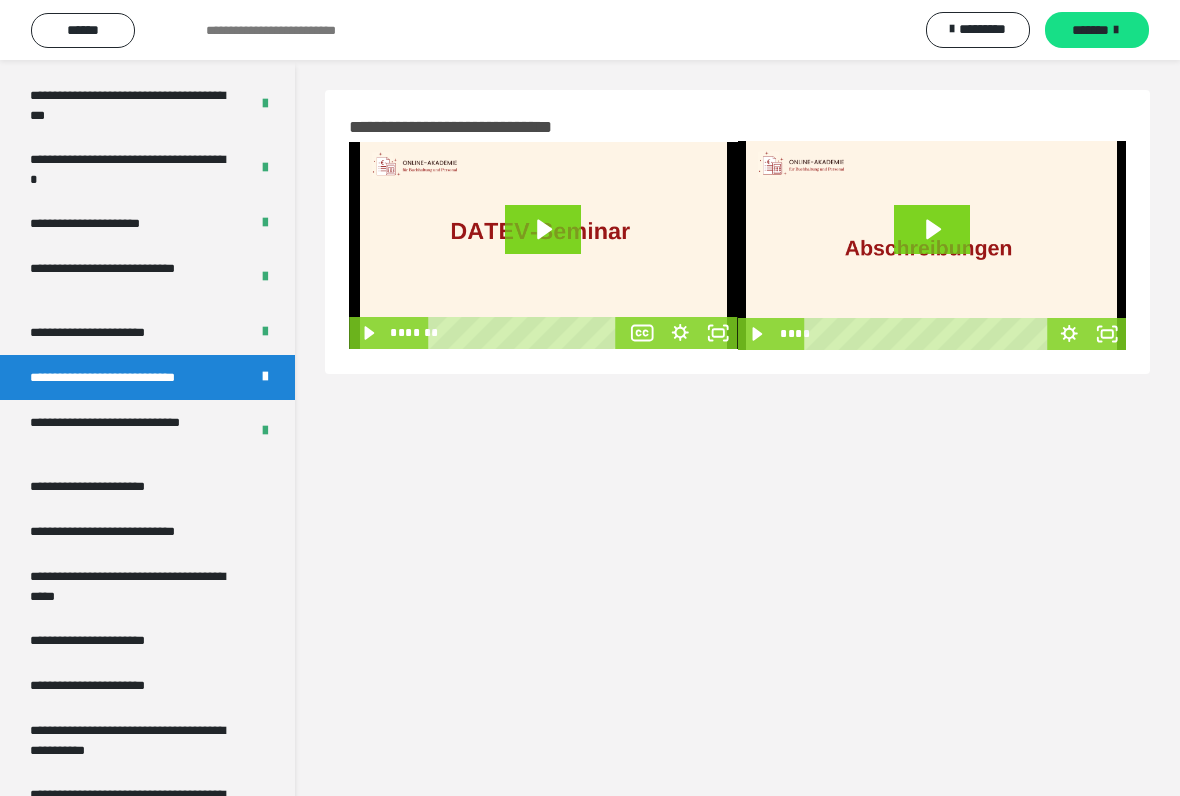 click on "**********" at bounding box center (131, 432) 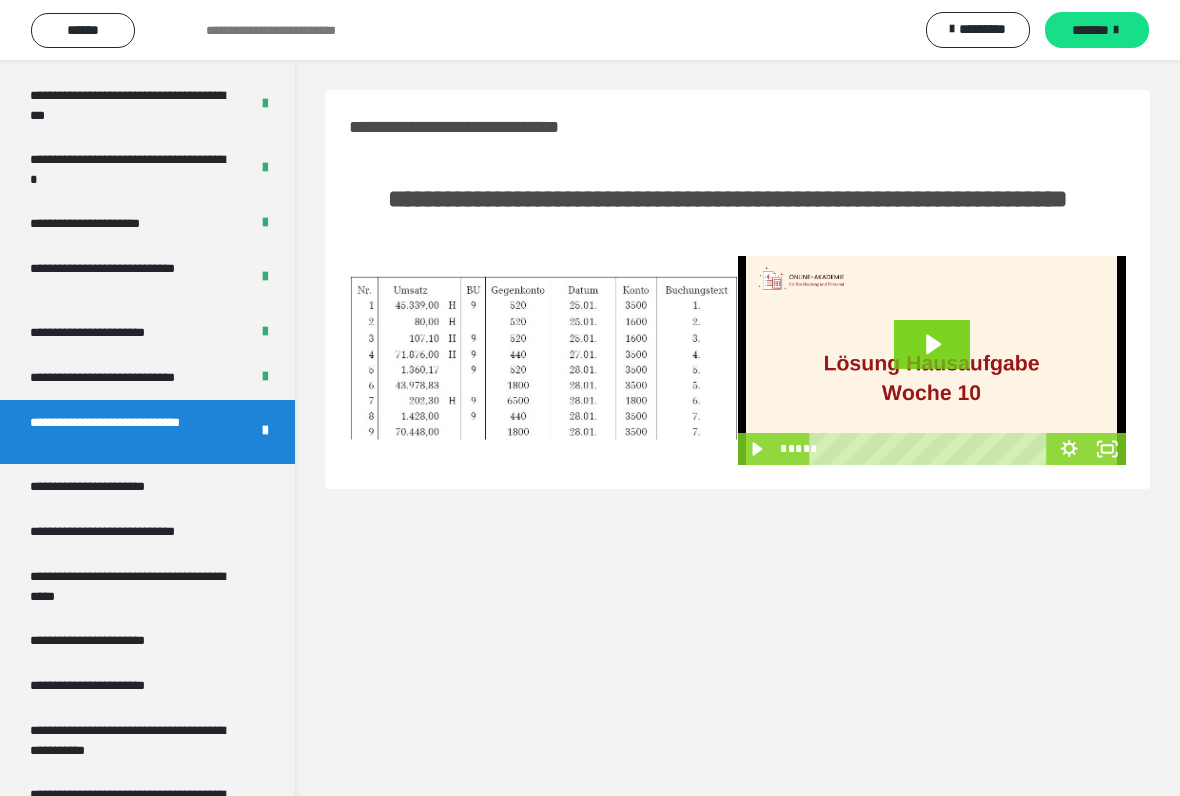 click on "**********" at bounding box center (147, 531) 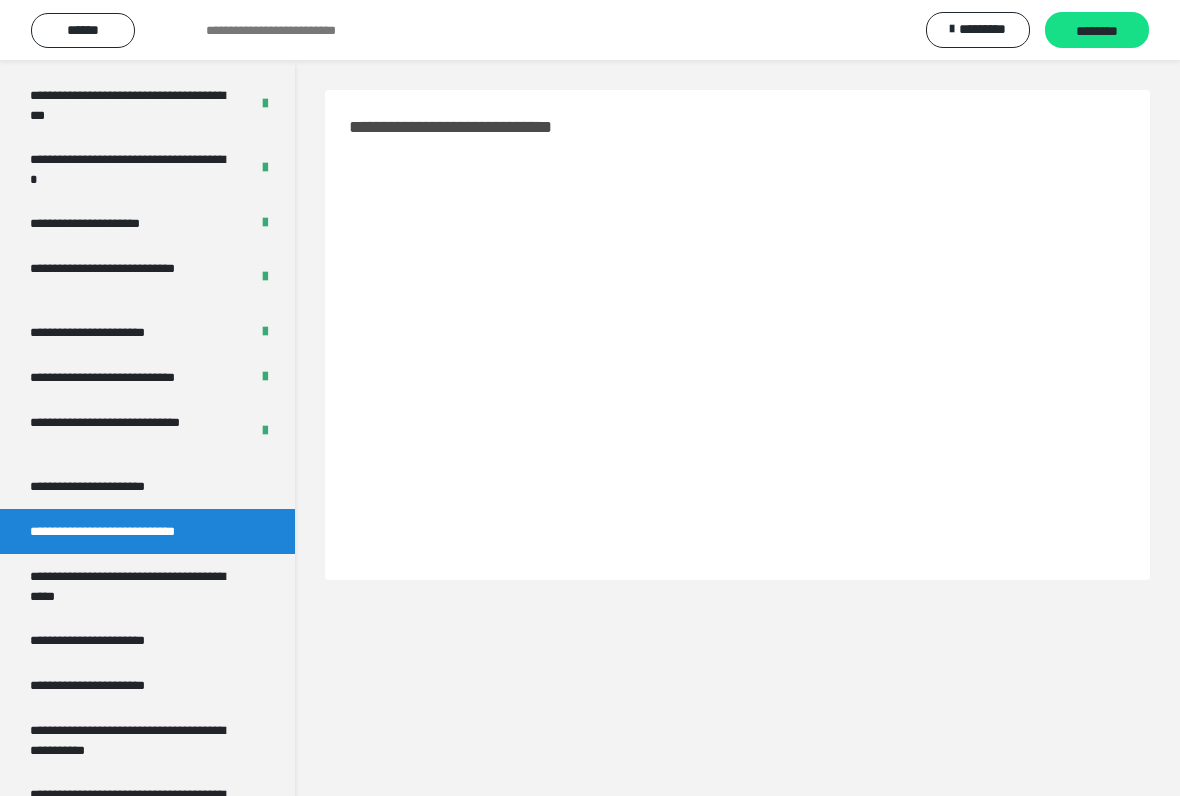 click on "**********" at bounding box center (147, 486) 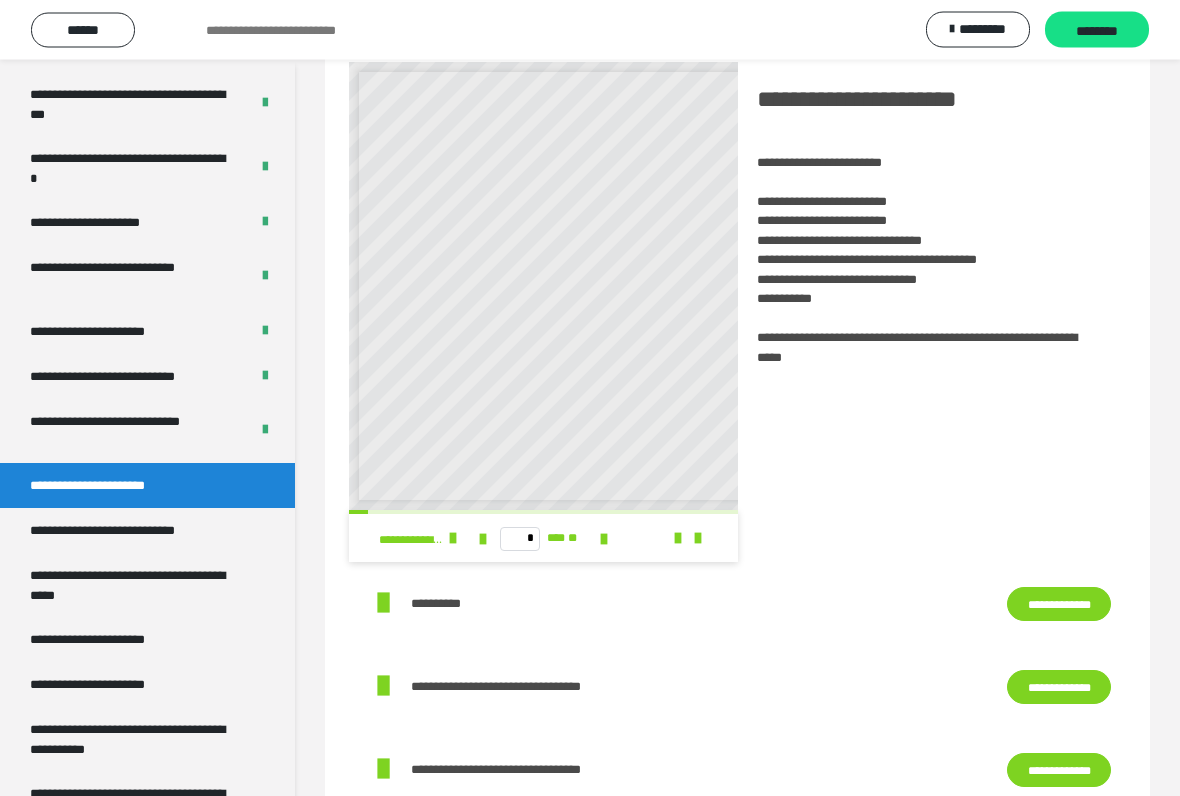 scroll, scrollTop: 79, scrollLeft: 0, axis: vertical 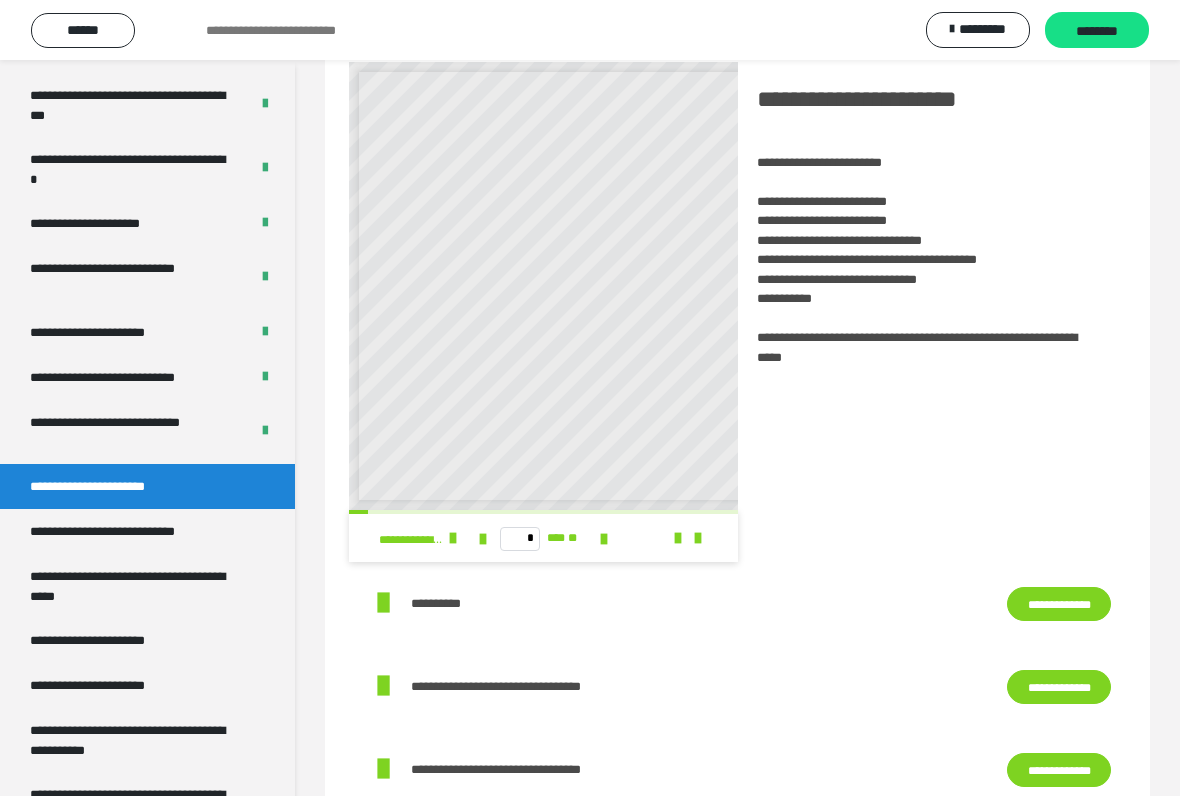 click on "**********" at bounding box center (129, 531) 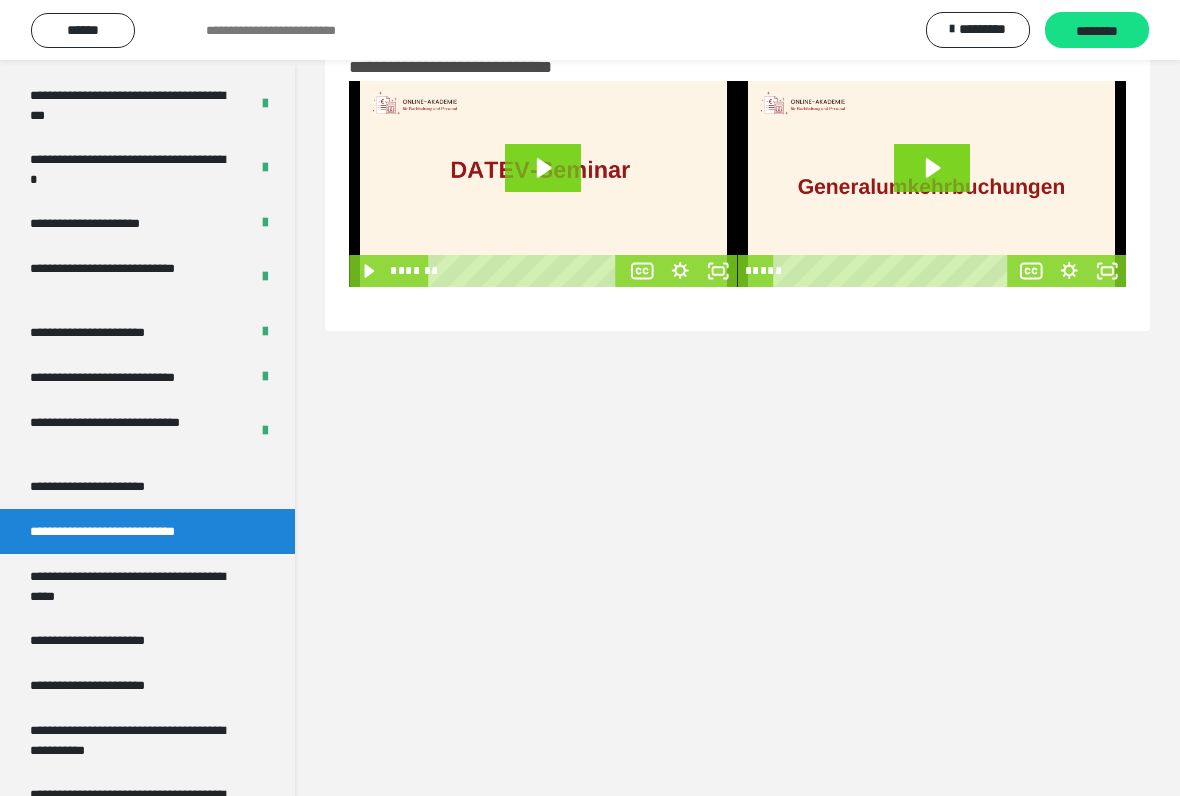 scroll, scrollTop: 60, scrollLeft: 0, axis: vertical 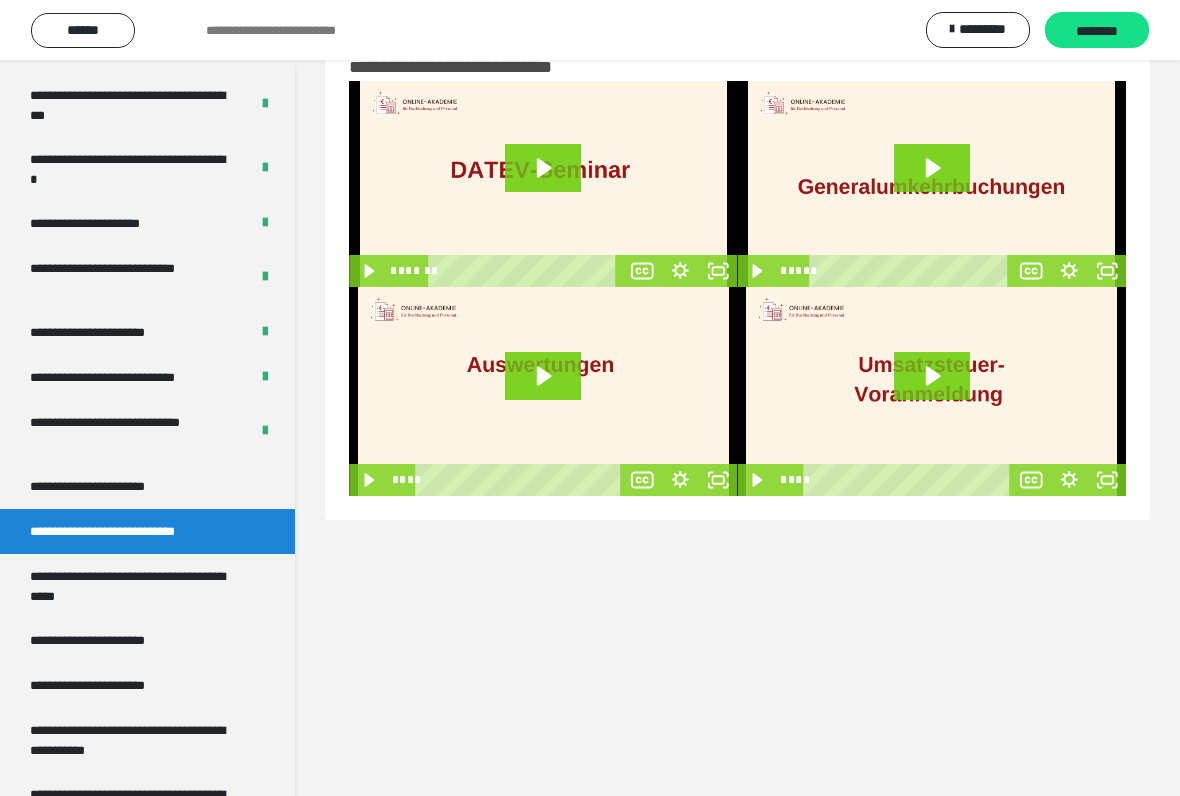 click on "**********" at bounding box center [147, 486] 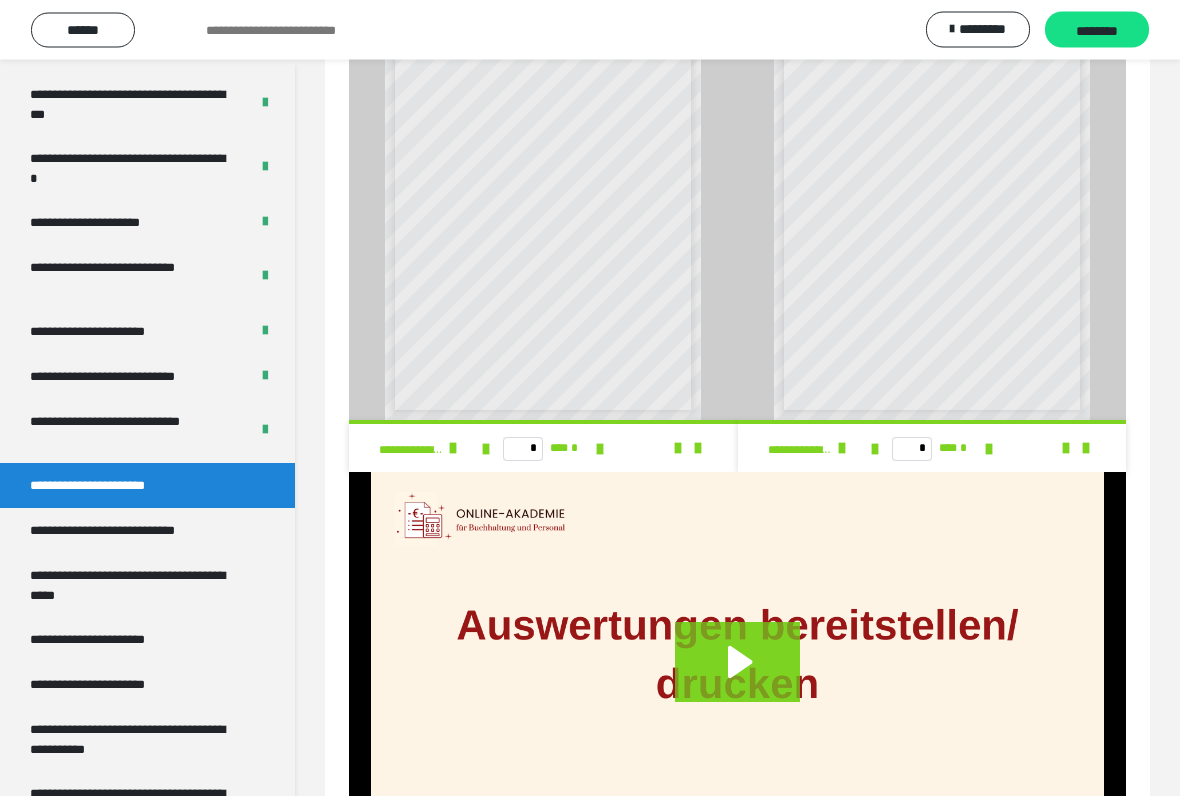 scroll, scrollTop: 1227, scrollLeft: 0, axis: vertical 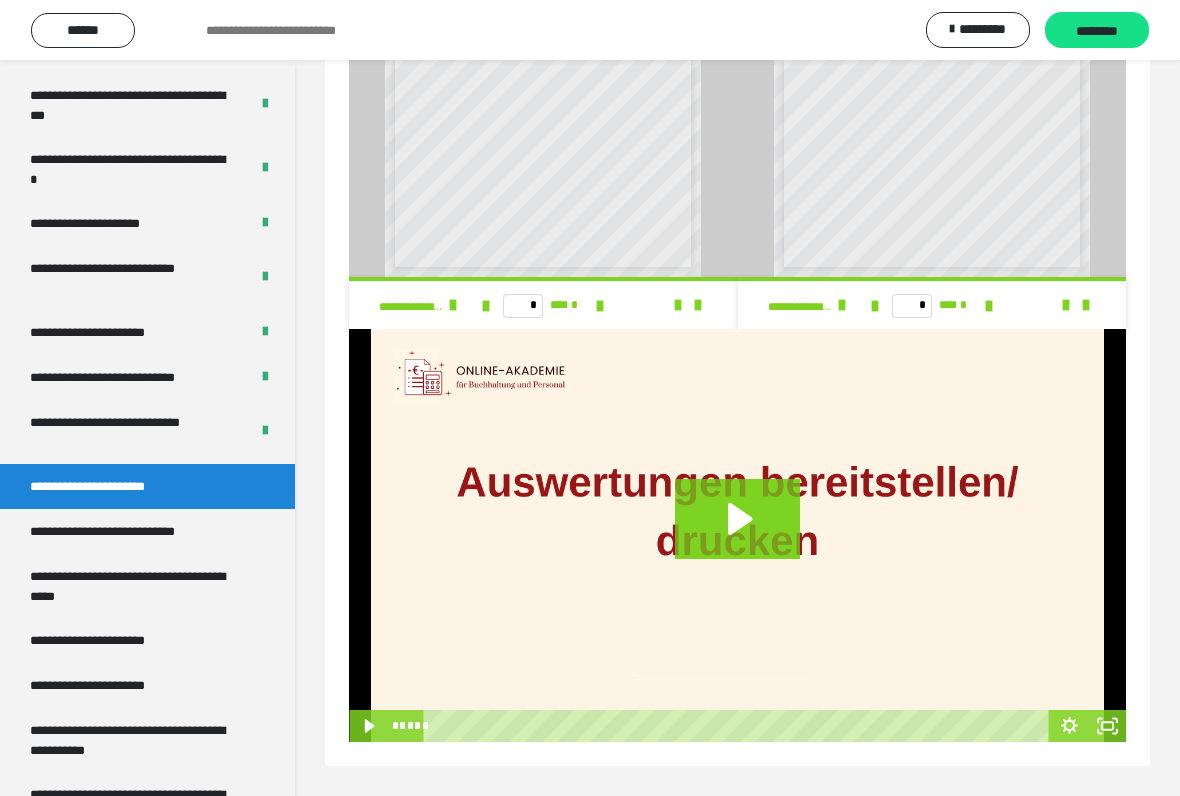 click 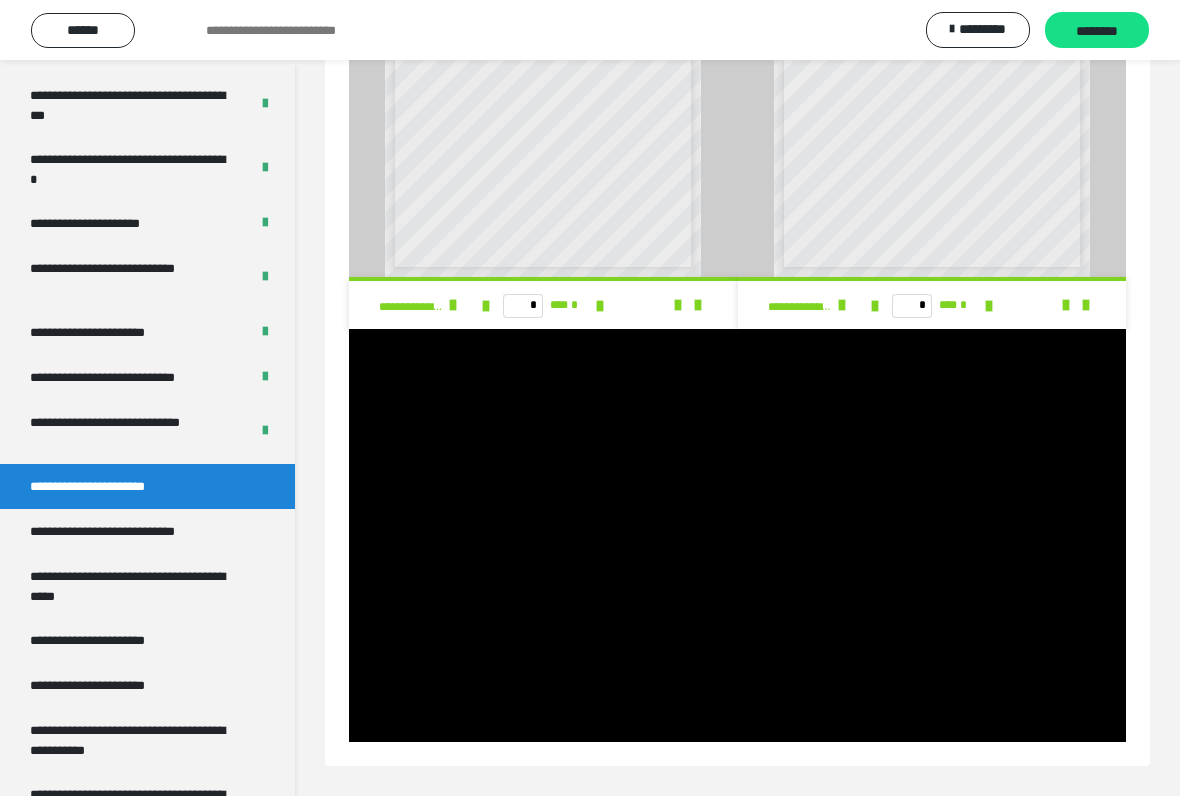 click on "**********" at bounding box center (129, 531) 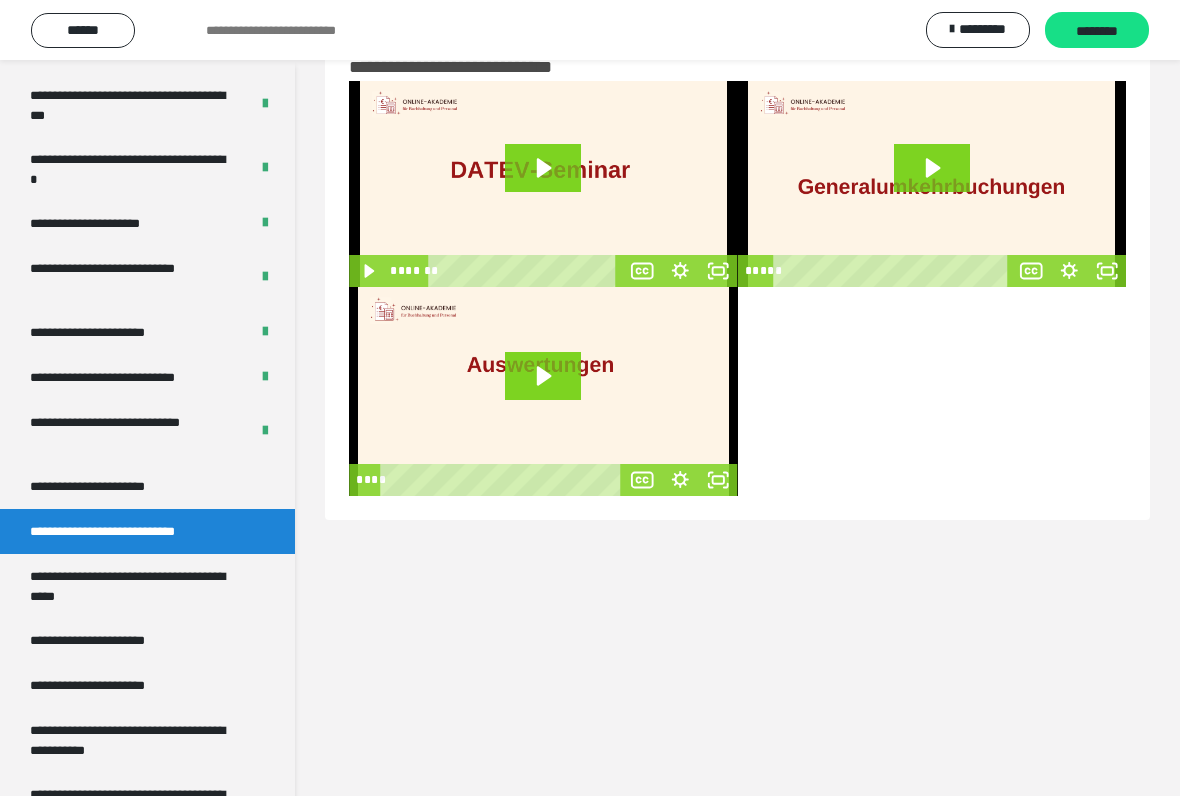 scroll, scrollTop: 60, scrollLeft: 0, axis: vertical 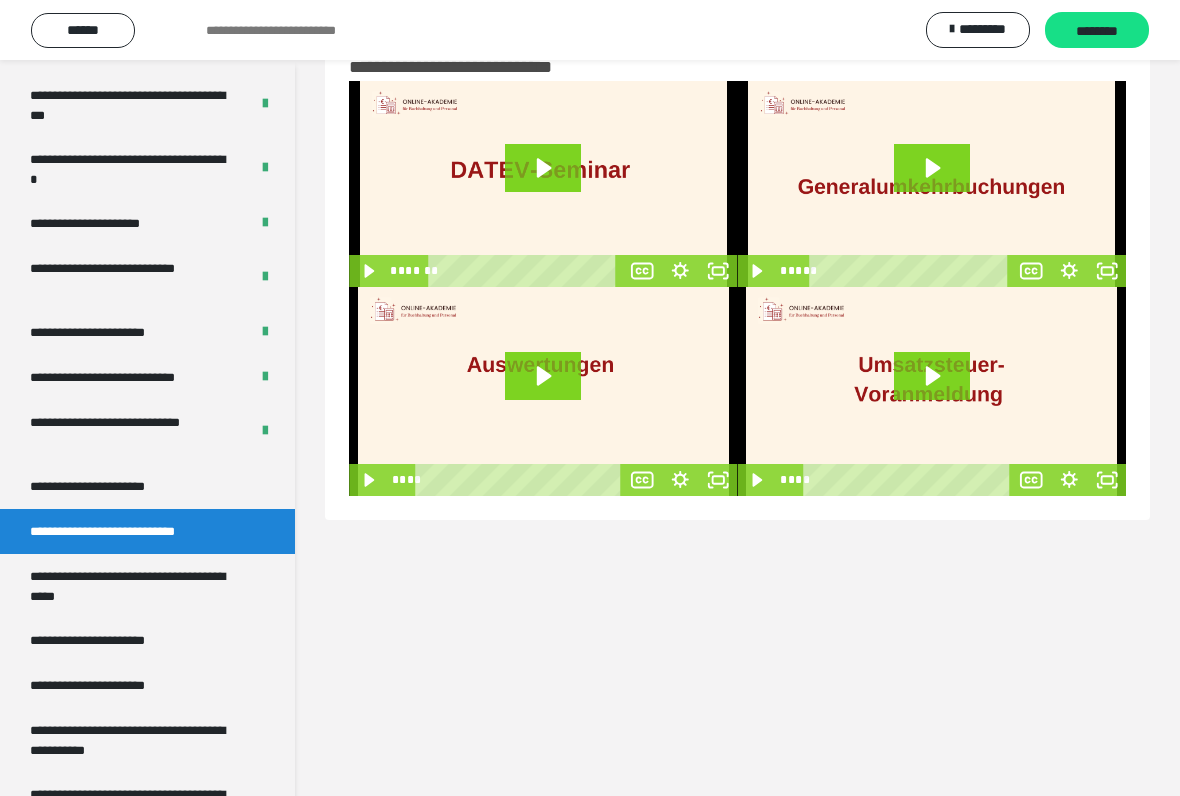 click 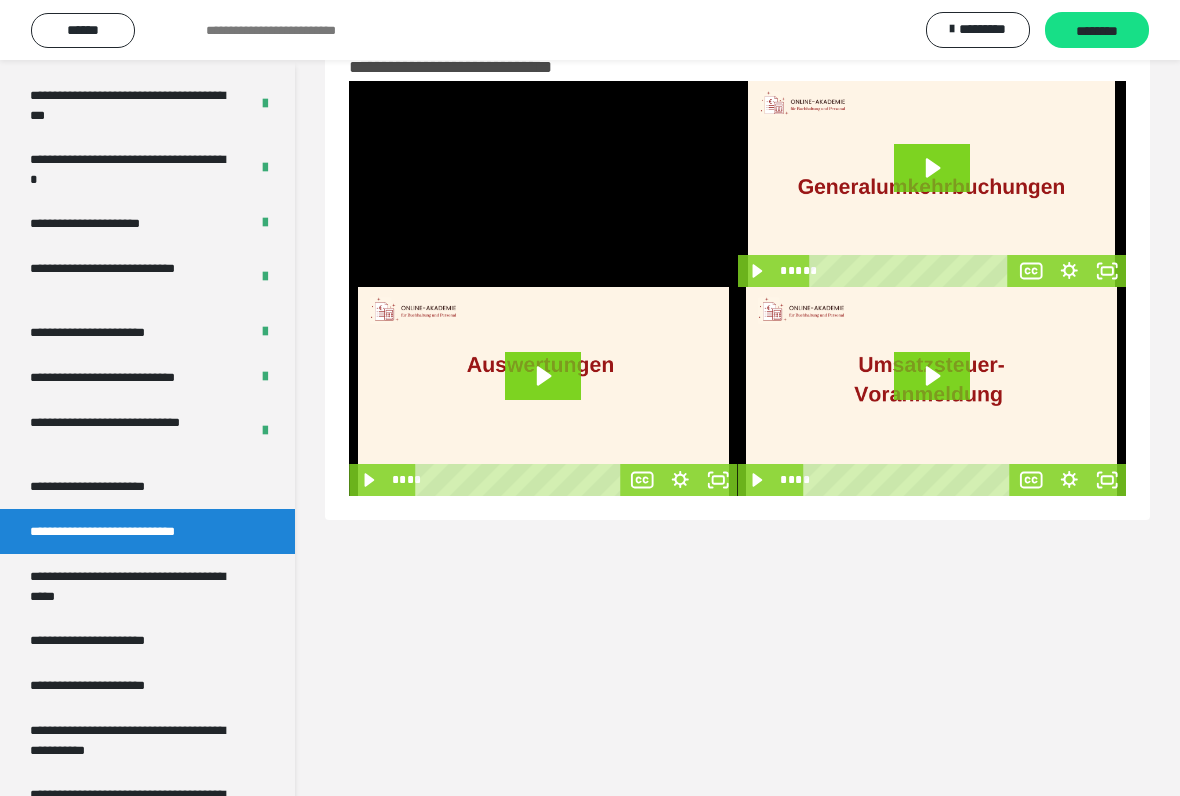 click at bounding box center (543, 184) 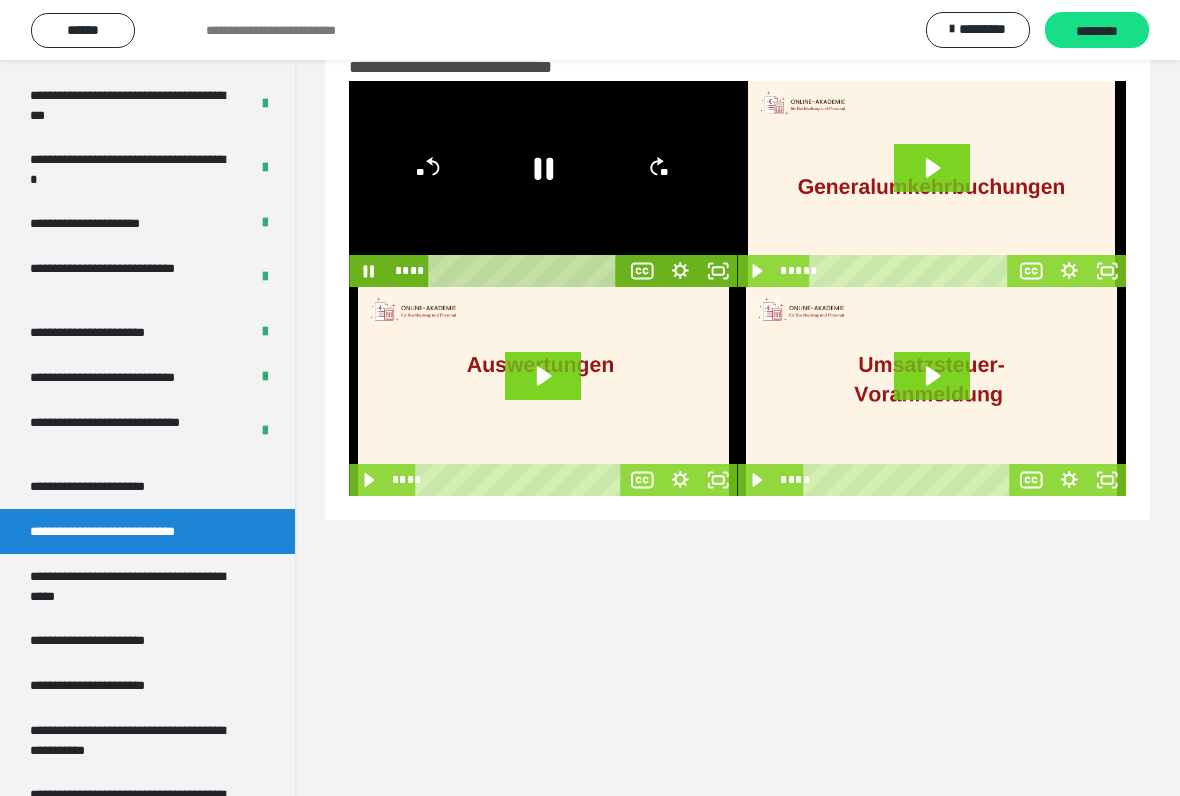 click 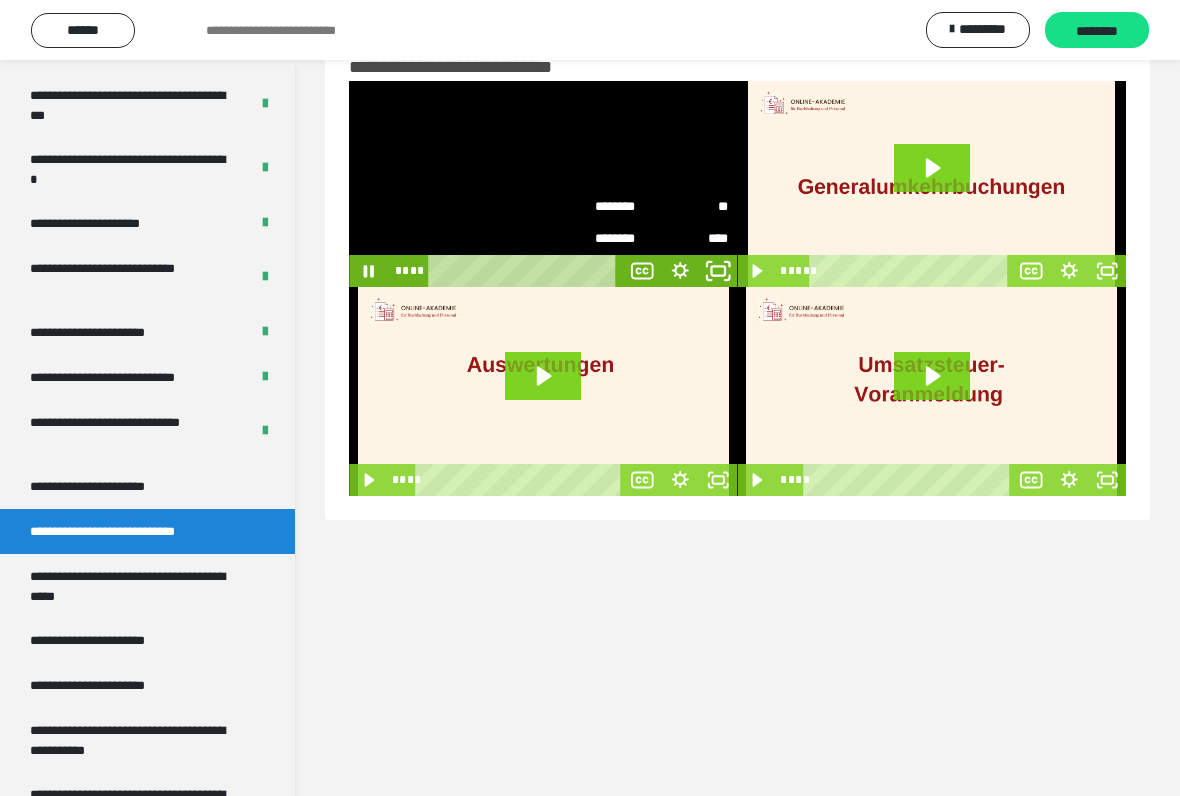 click 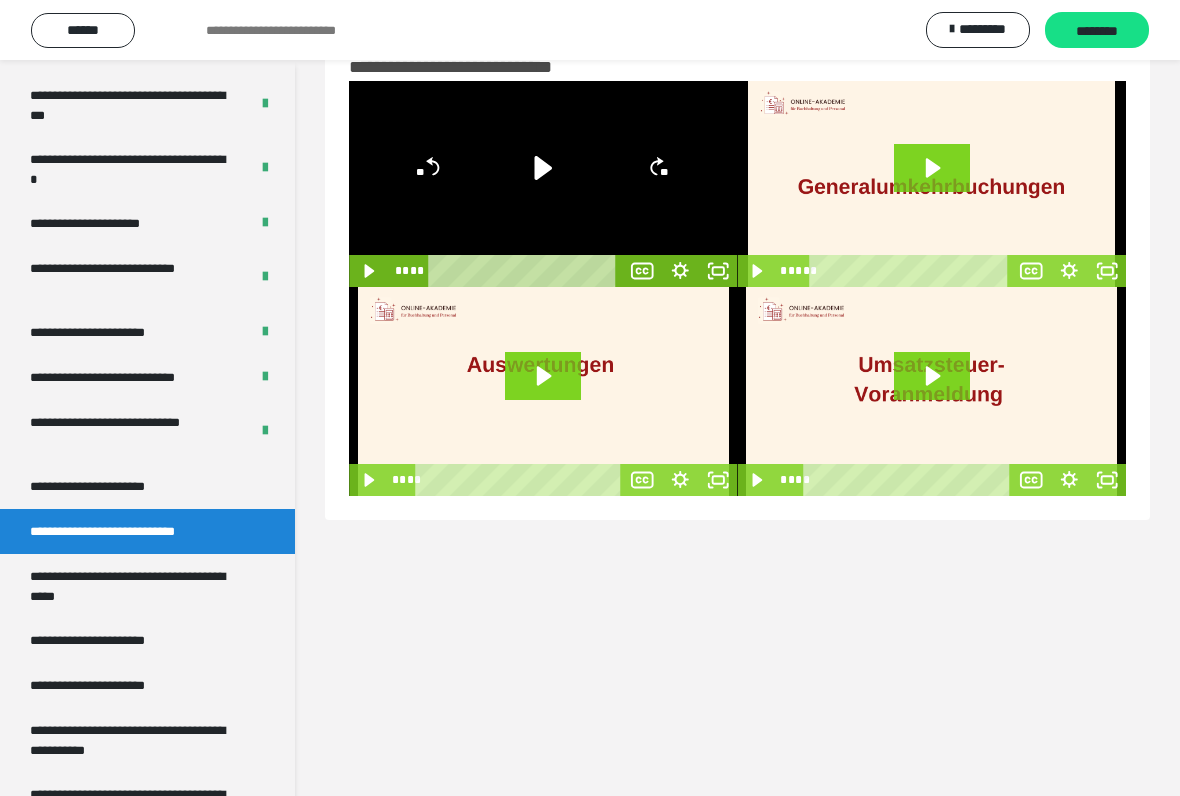 click 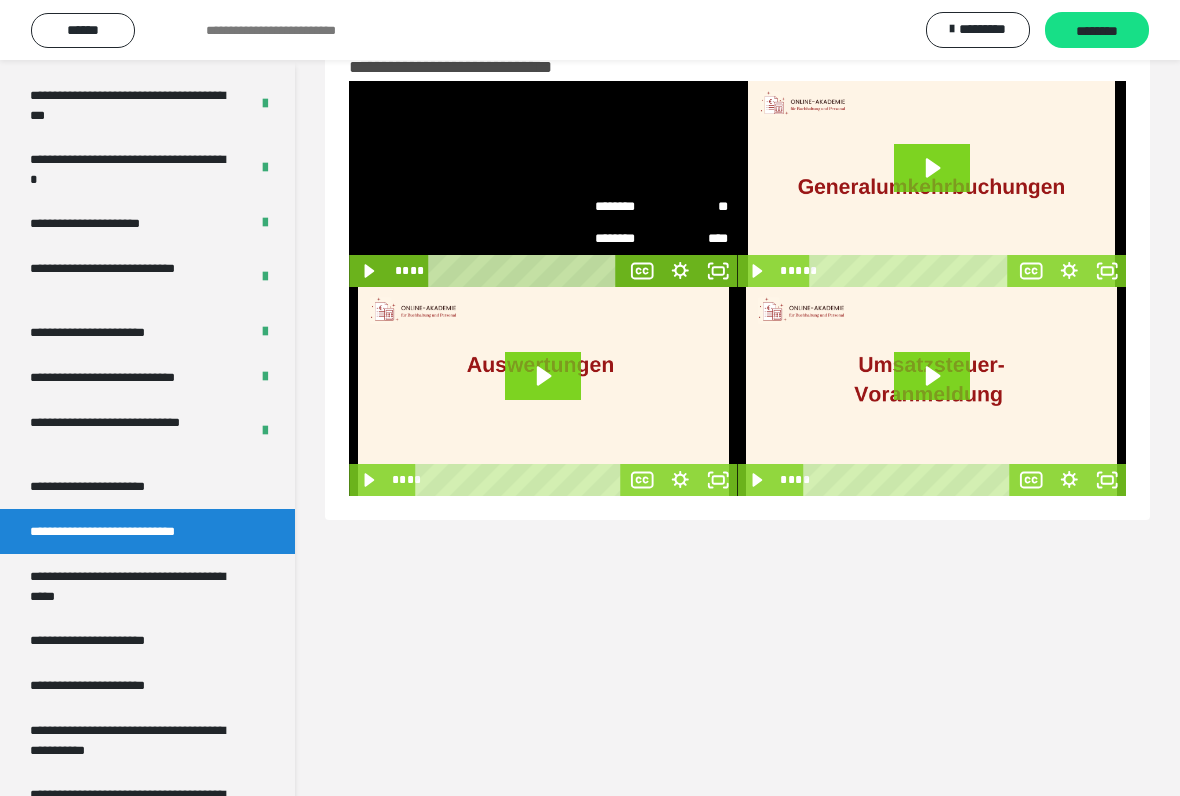 click on "********" at bounding box center (628, 233) 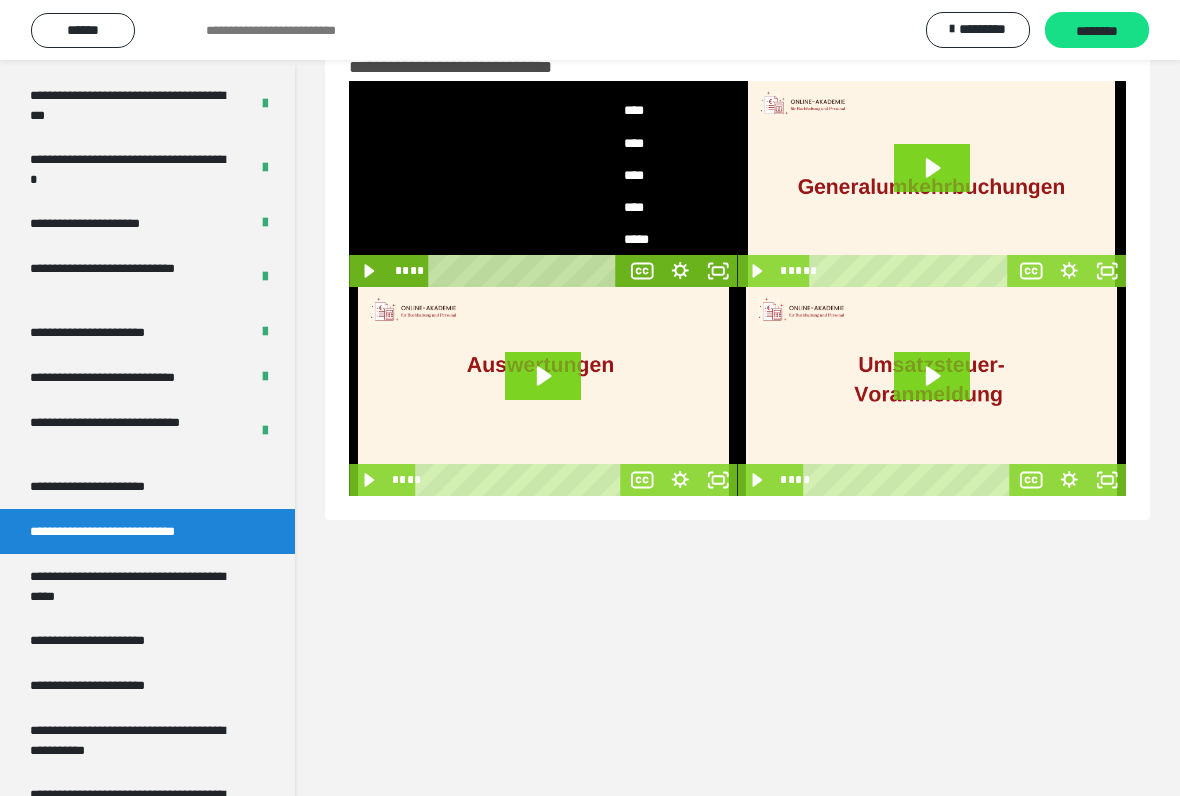 scroll, scrollTop: 94, scrollLeft: 0, axis: vertical 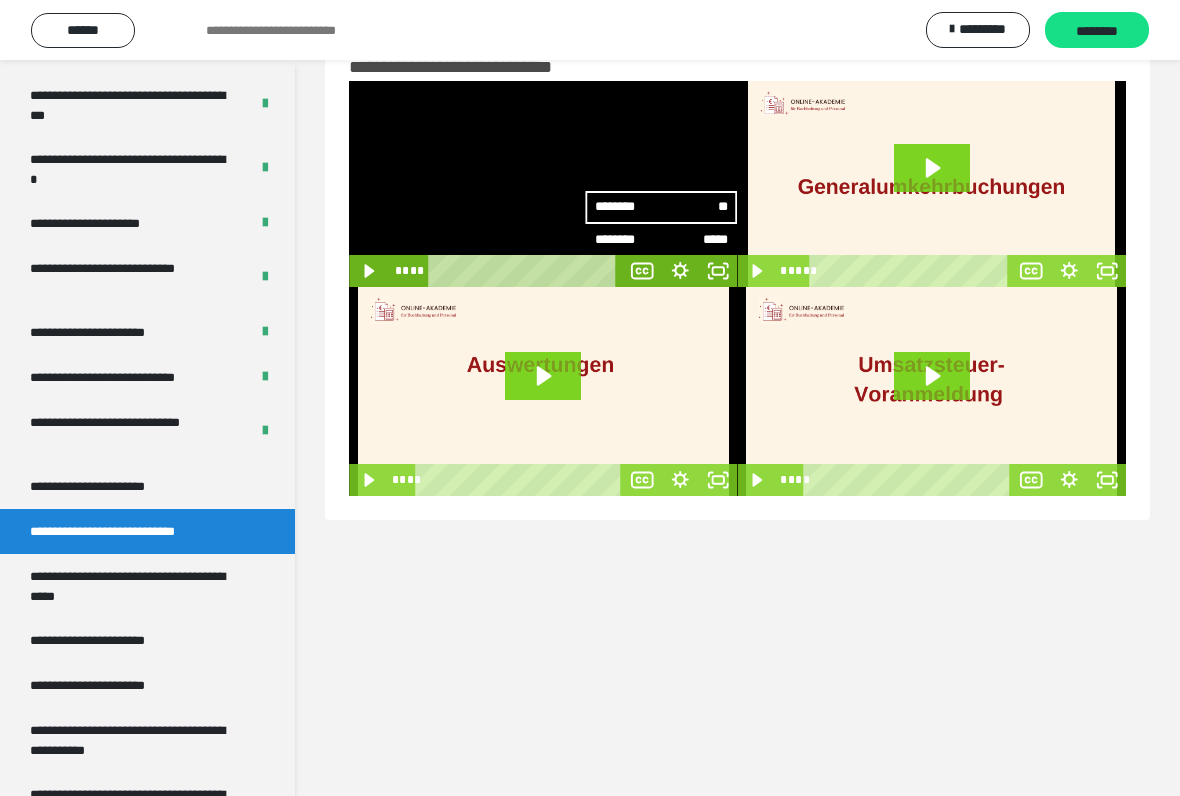 click 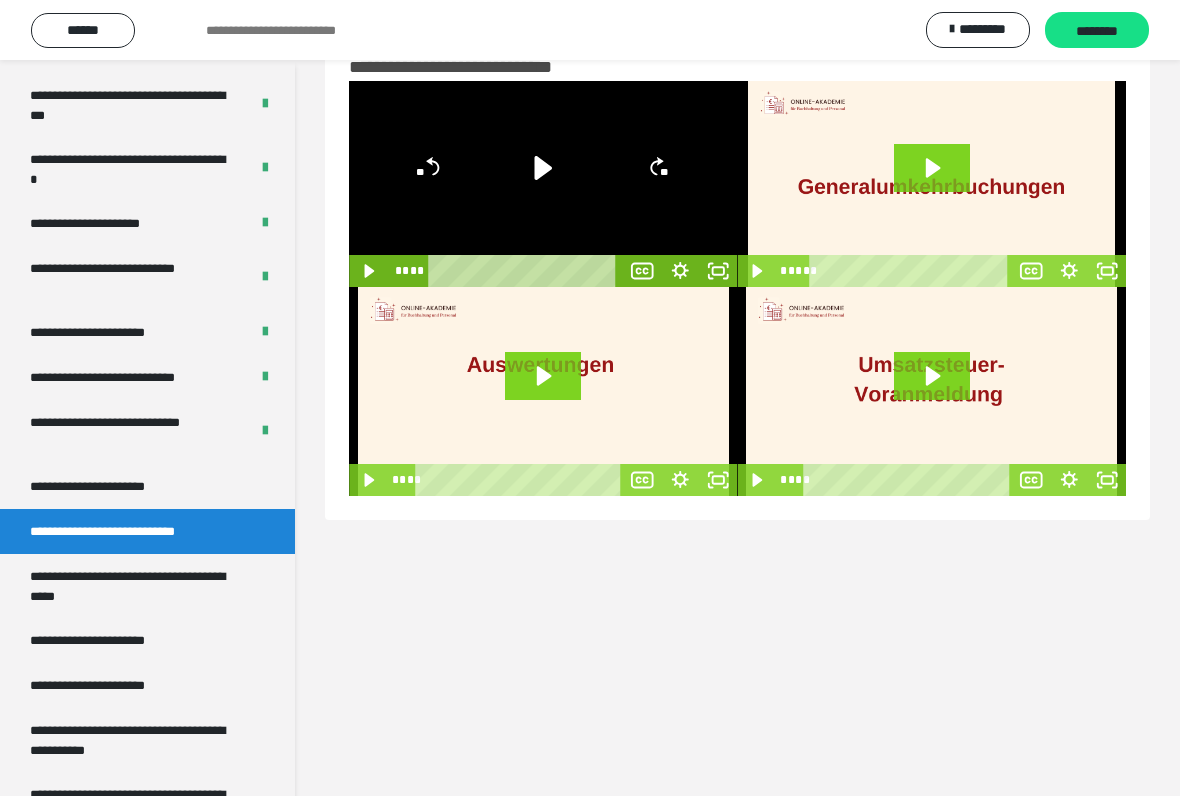 click 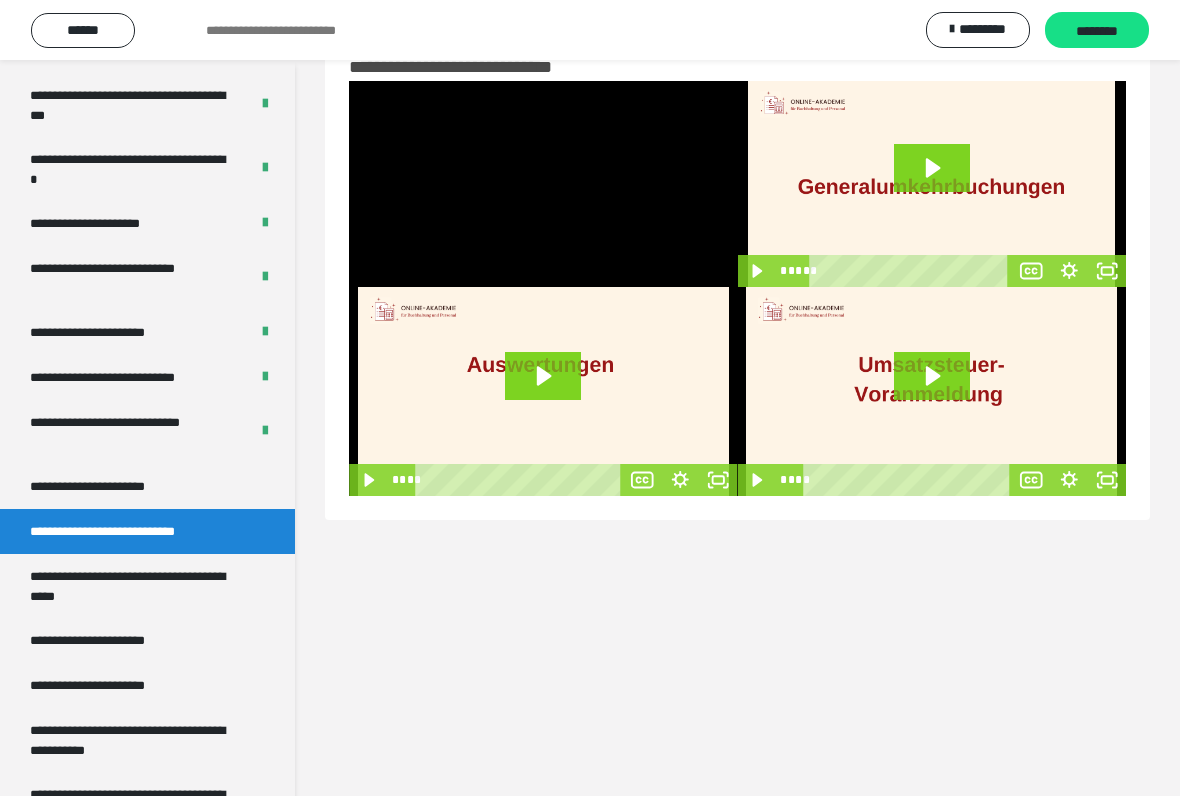 click at bounding box center [543, 184] 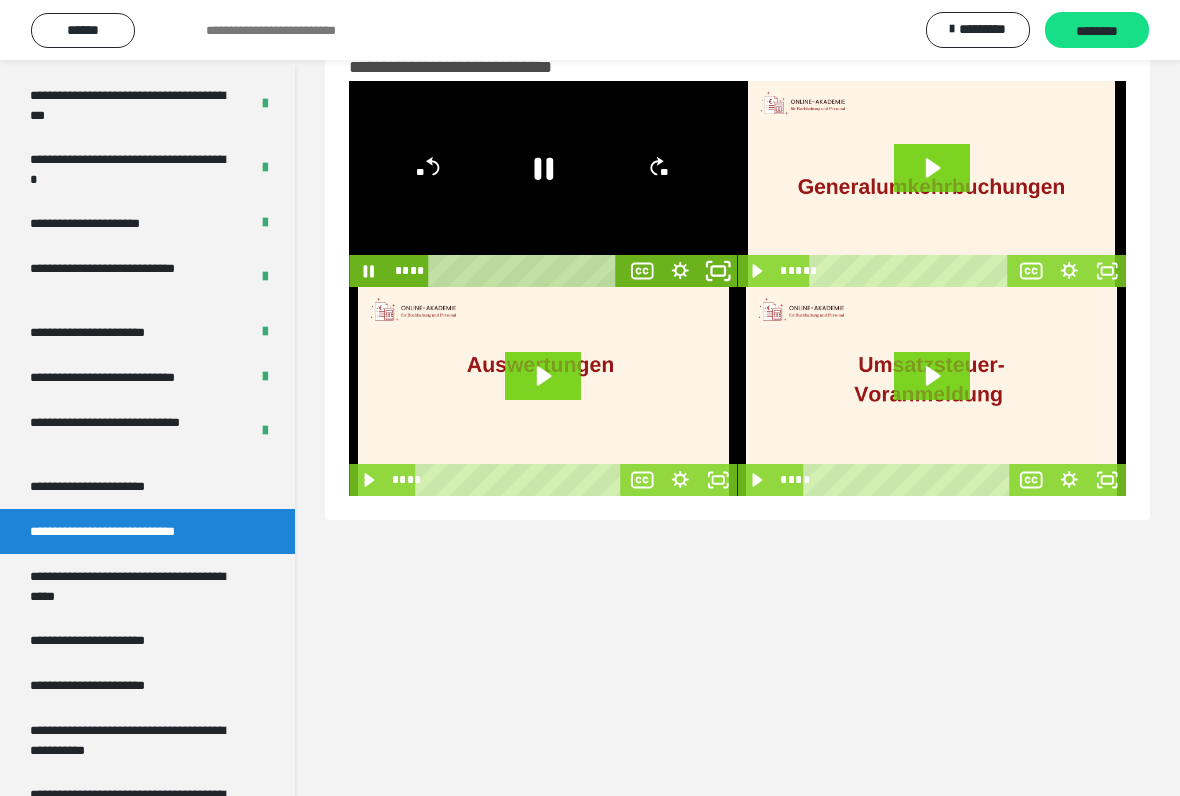 click 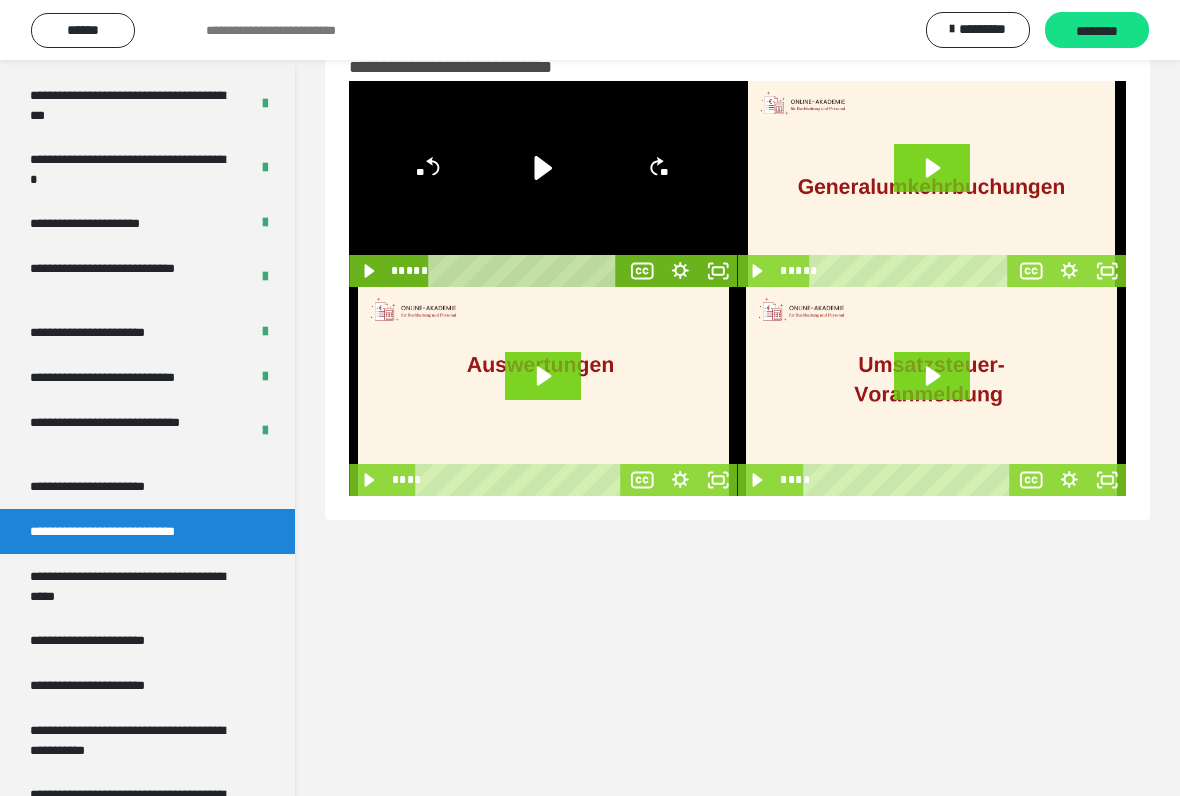 click 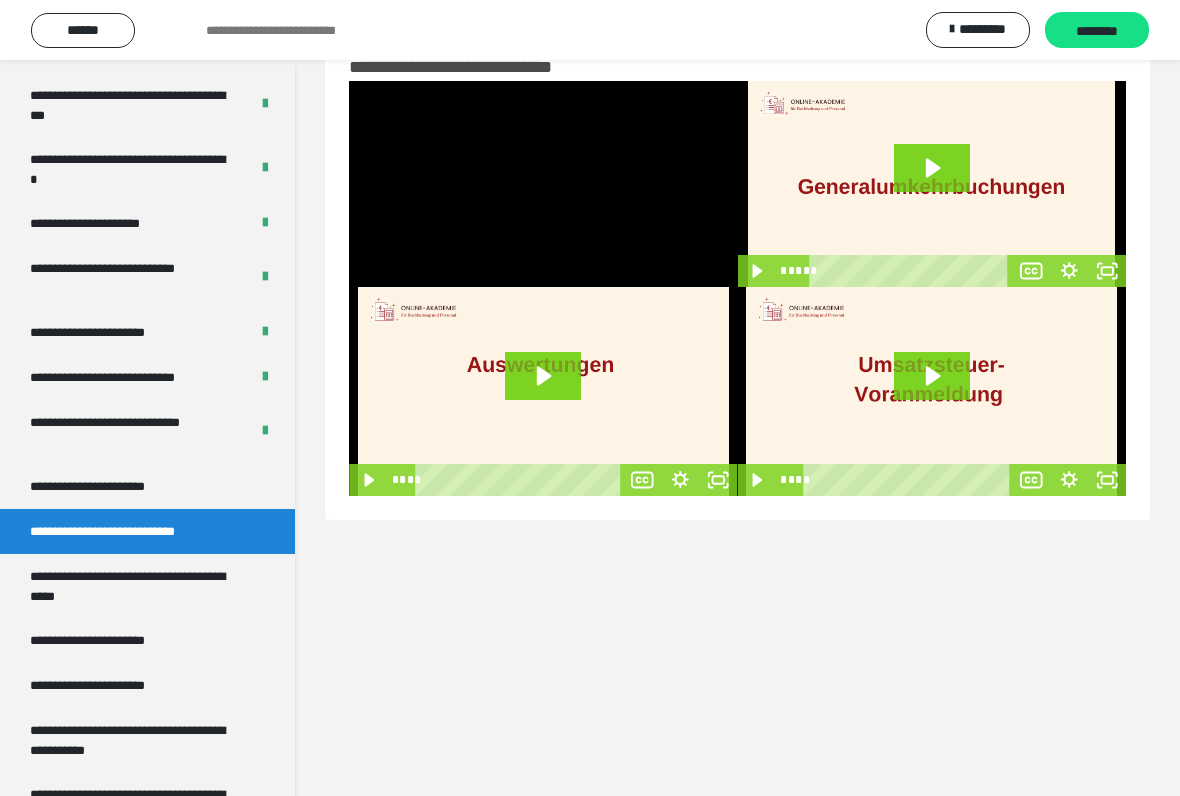 click at bounding box center (543, 184) 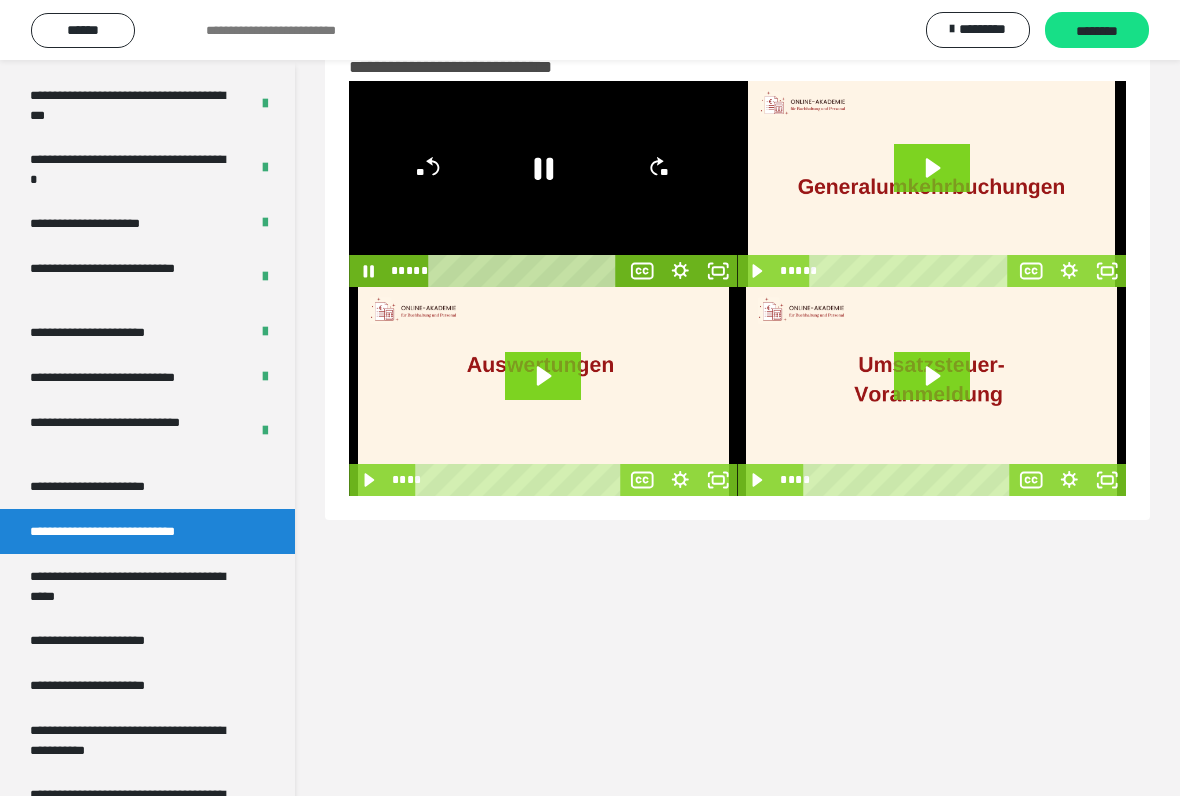 click 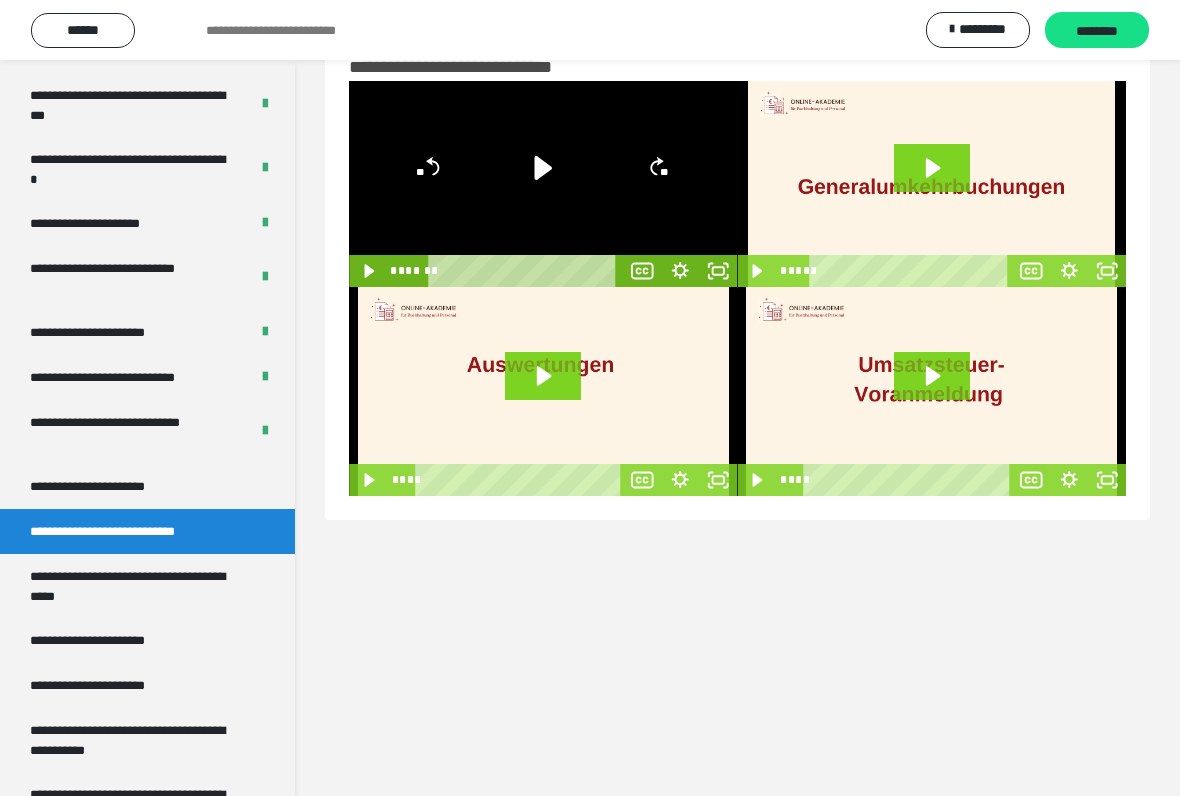 click 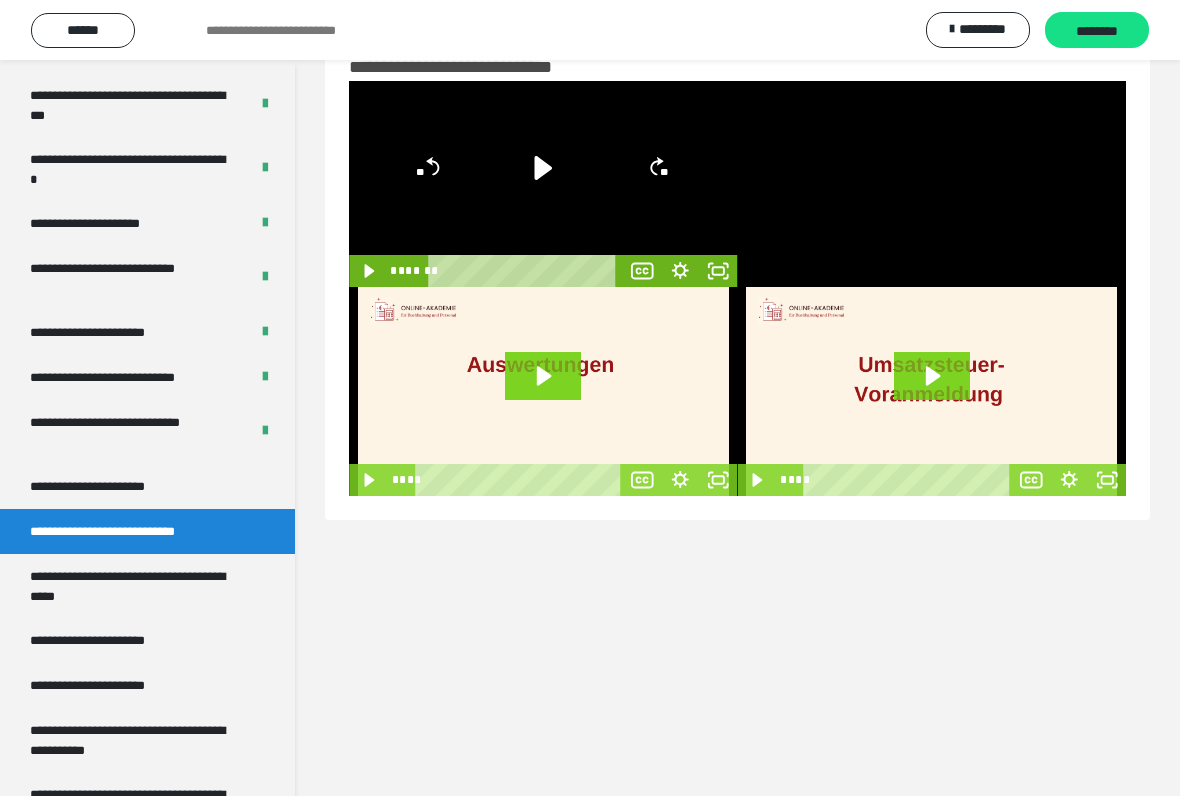 click at bounding box center [932, 184] 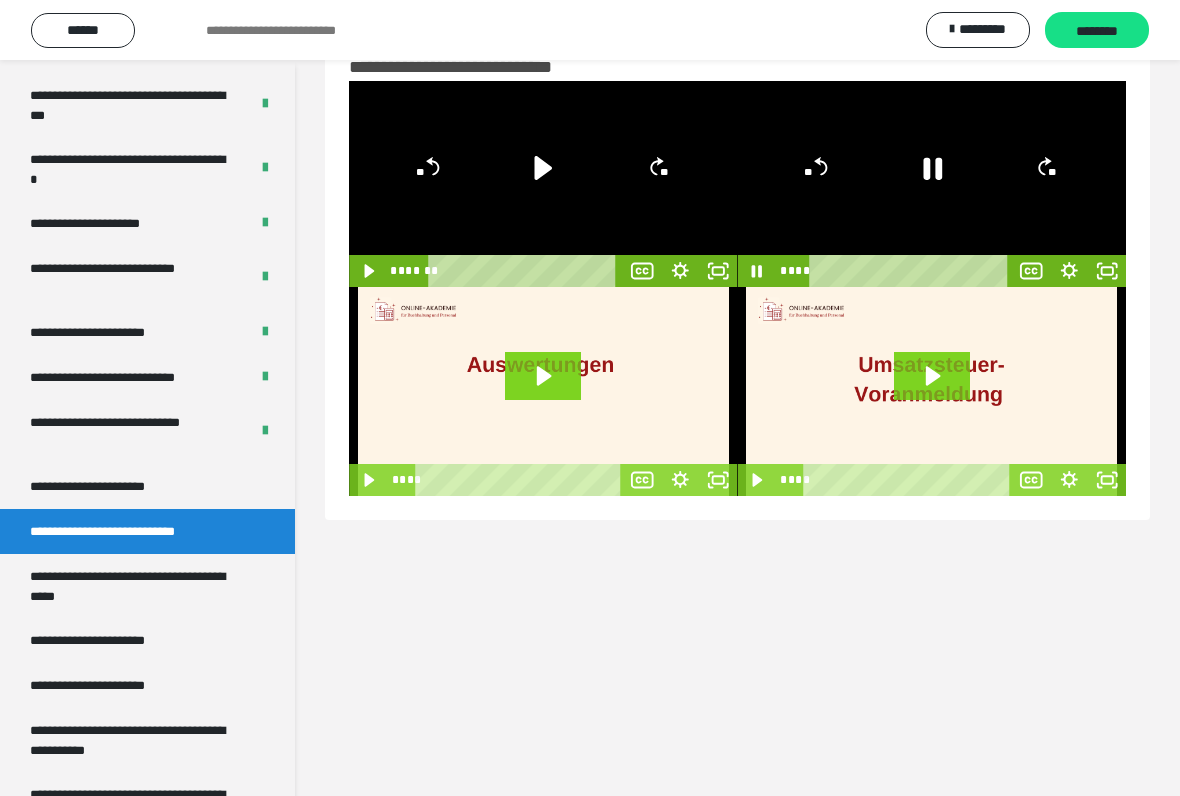 click 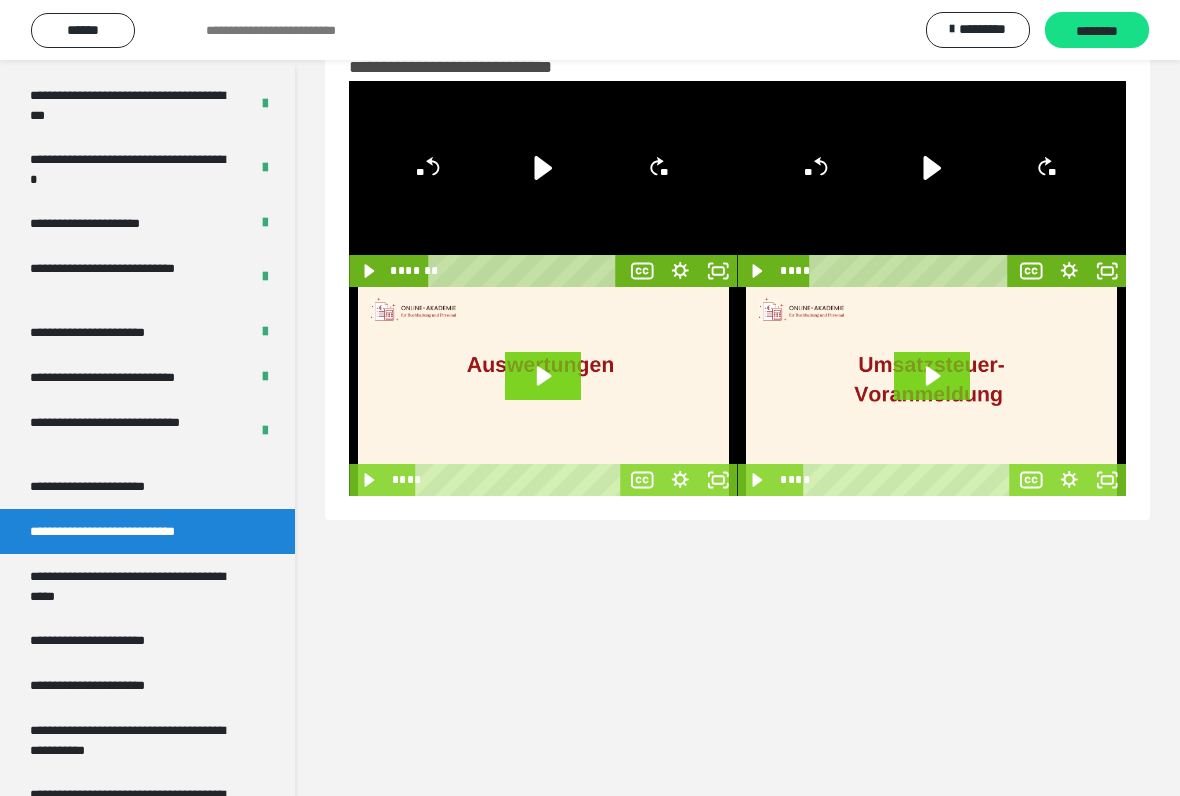 click 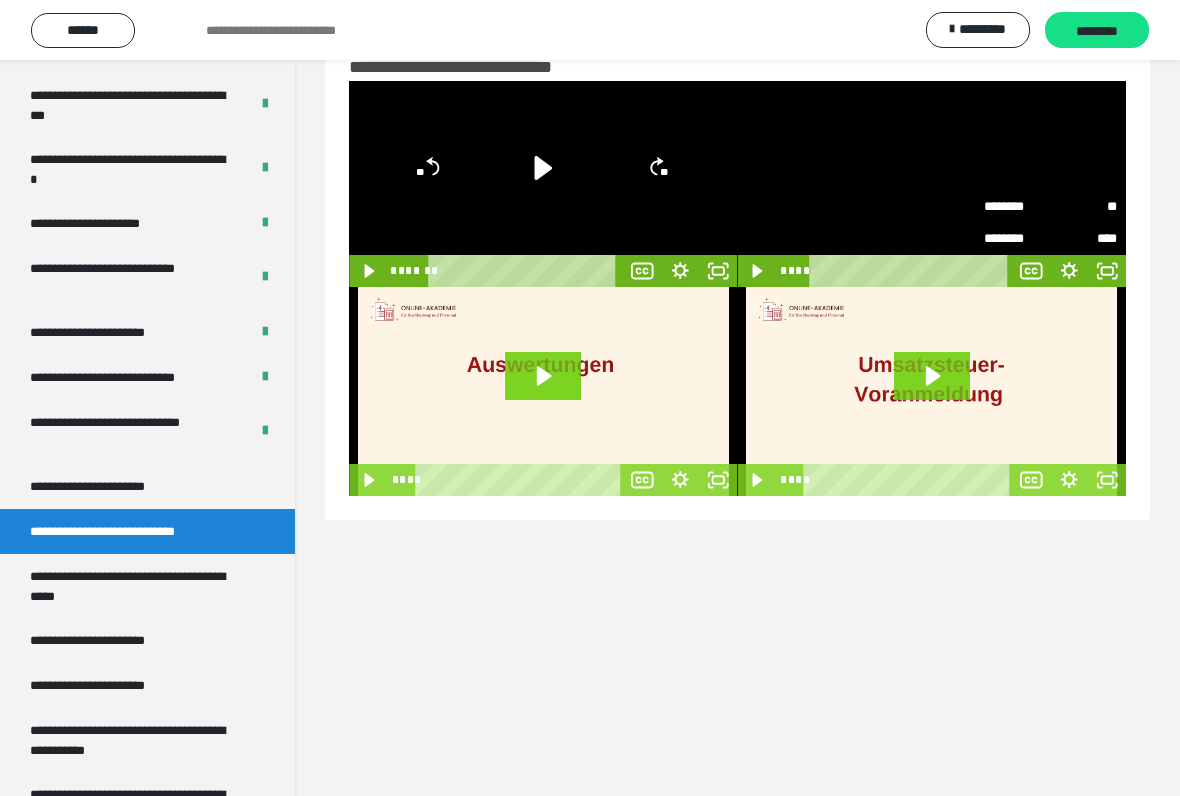 click on "****" at bounding box center [1083, 239] 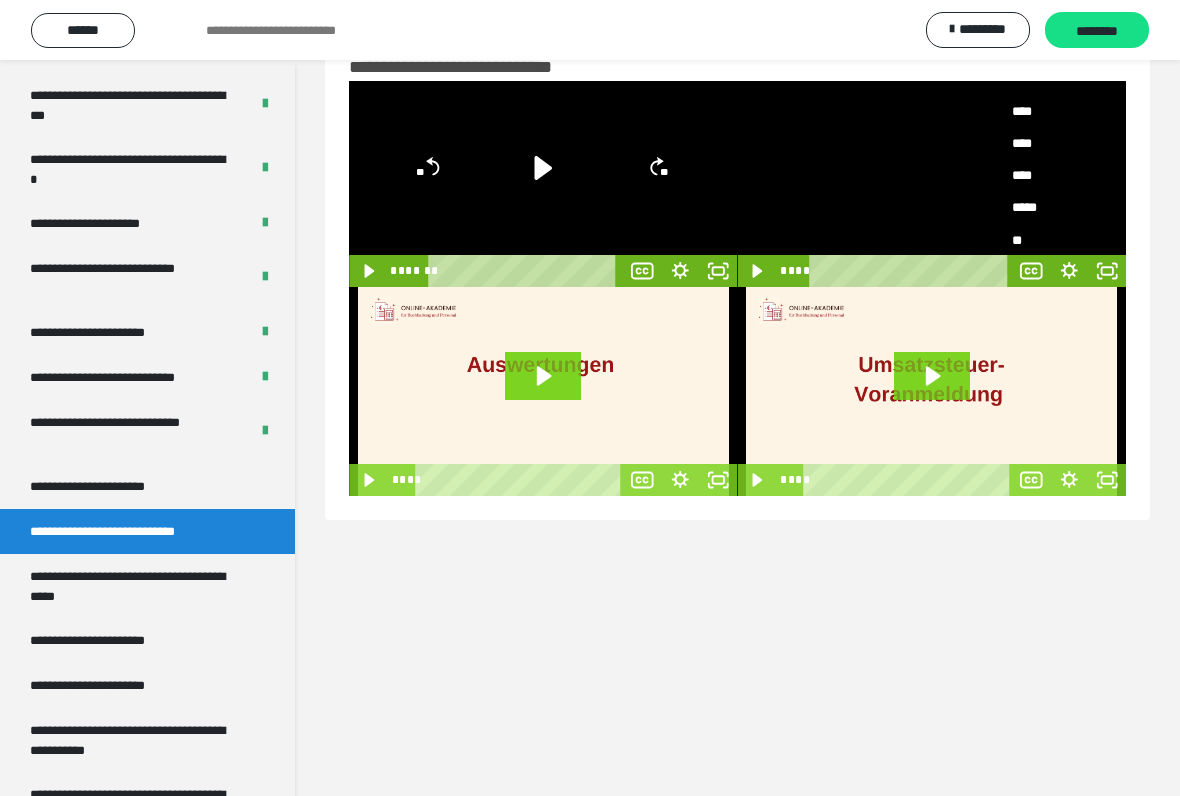 scroll, scrollTop: 126, scrollLeft: 0, axis: vertical 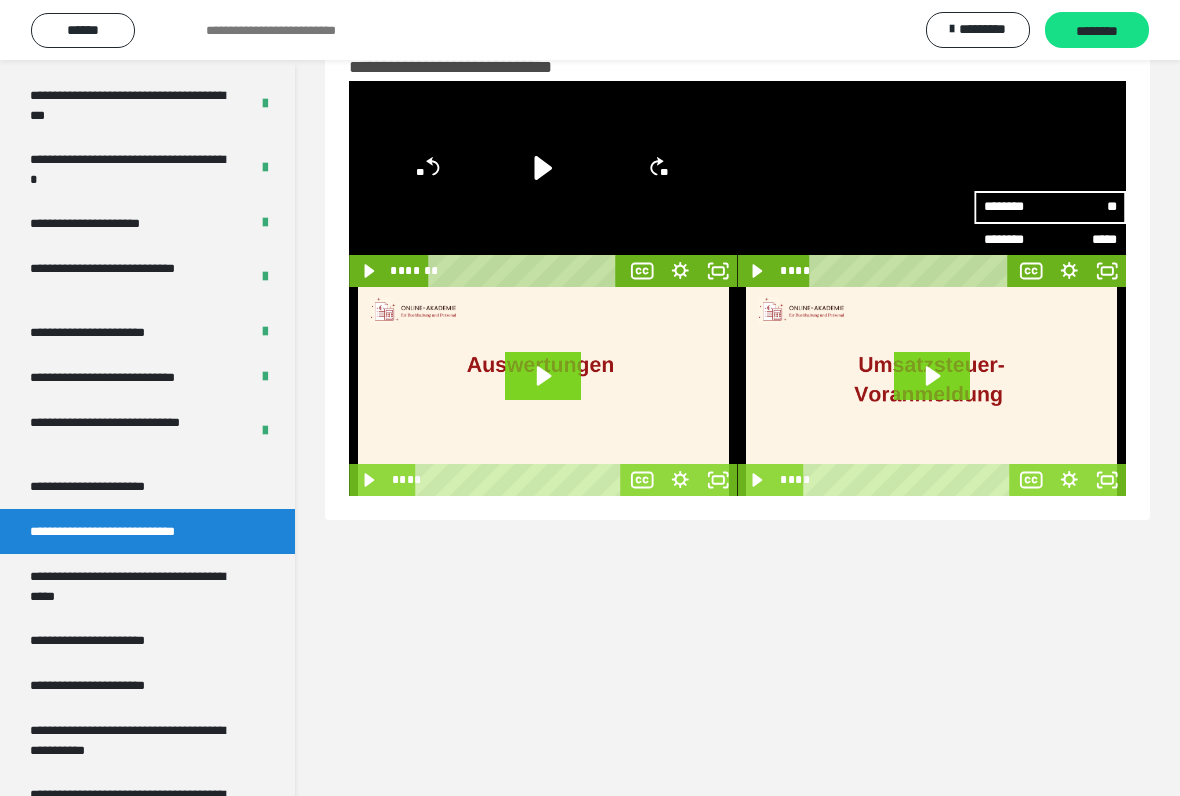 click 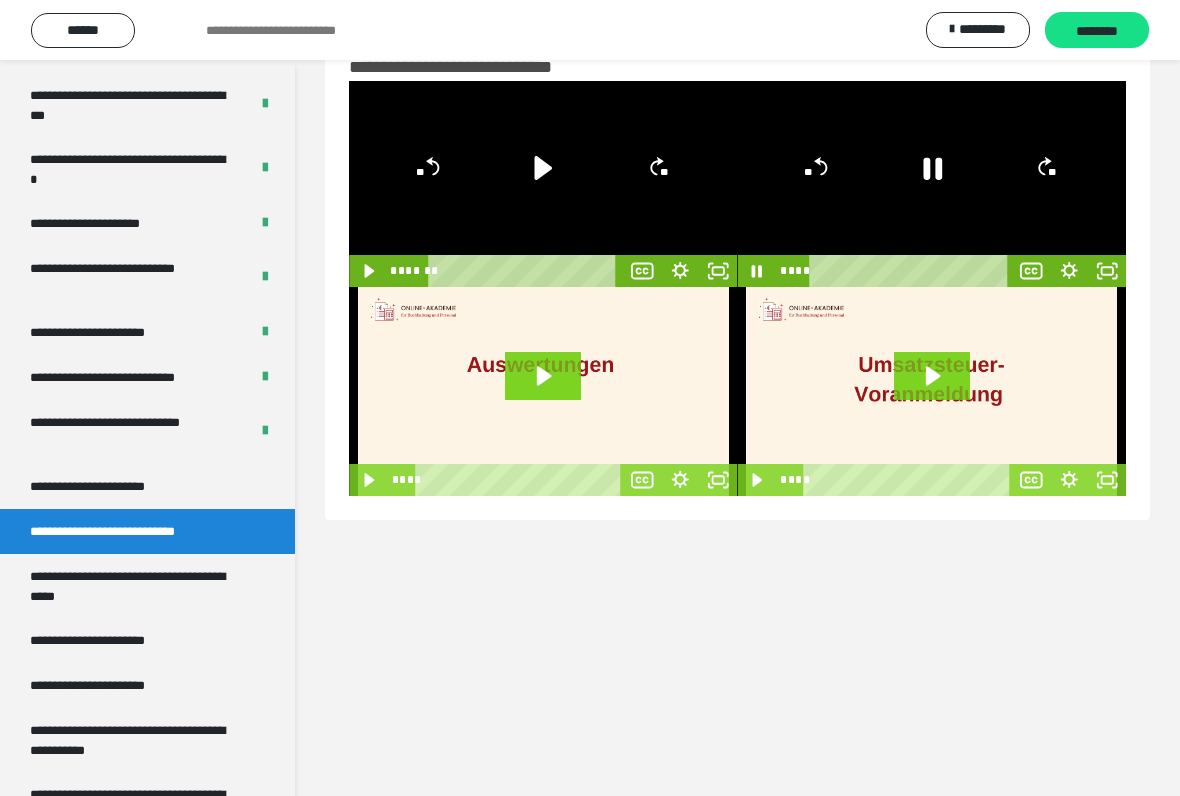 click 